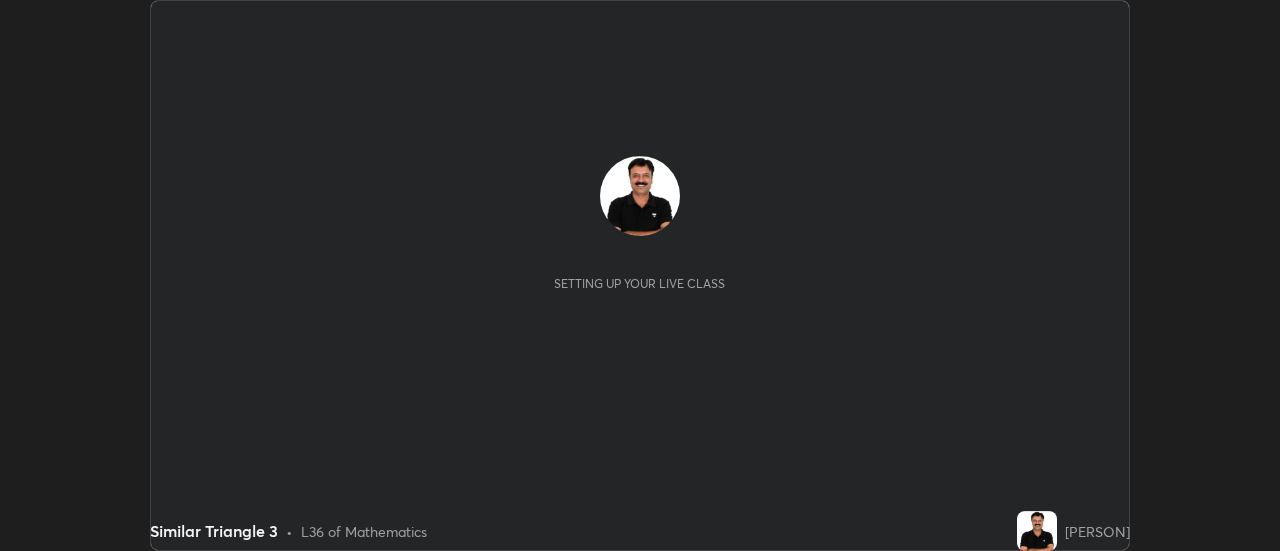 scroll, scrollTop: 0, scrollLeft: 0, axis: both 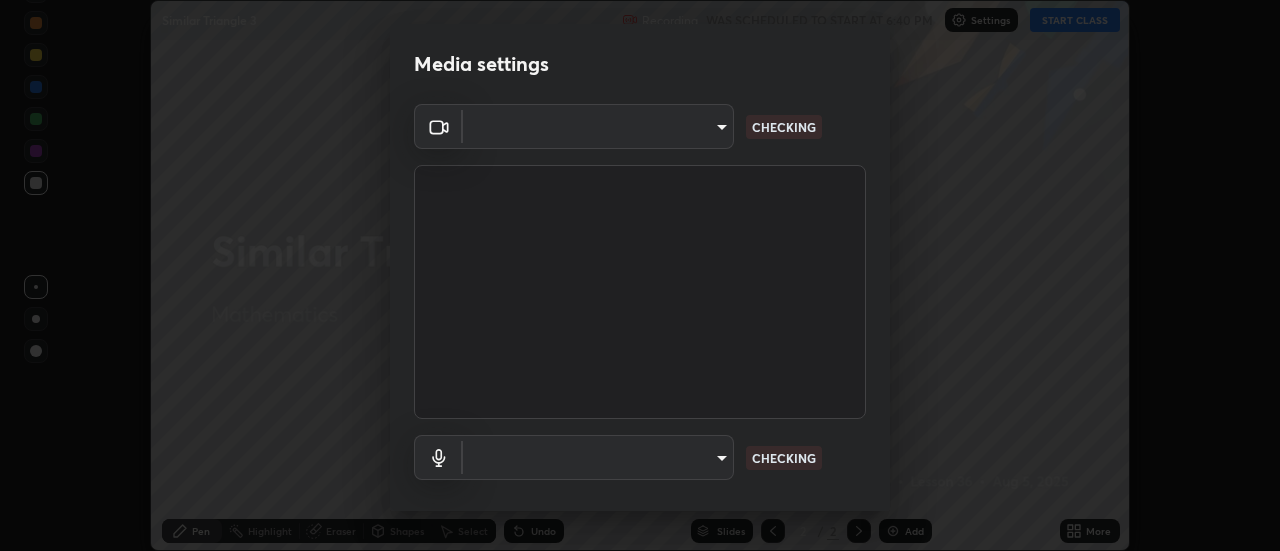 type on "4a99d6bca69bbdd202d3e351d44e5ccc04c012061a427bef120972fbb6fcb4fc" 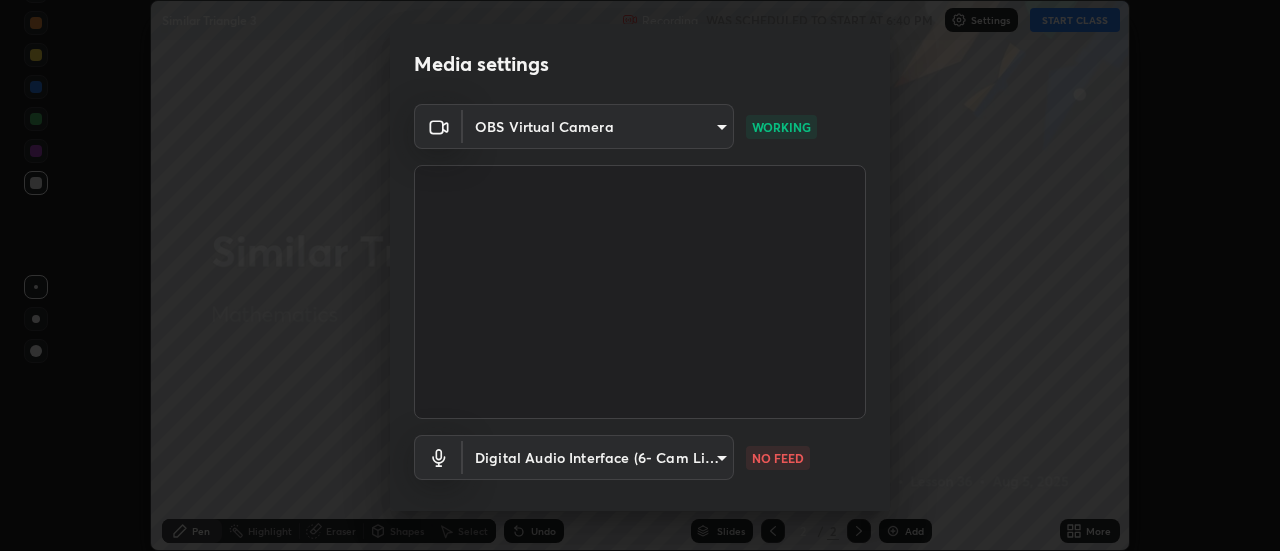 click on "Erase all Similar Triangle 3 Recording WAS SCHEDULED TO START AT  6:40 PM Settings START CLASS Setting up your live class Similar Triangle 3 • L36 of Mathematics [PERSON] Pen Highlight Eraser Shapes Select Undo Slides 2 / 2 Add More No doubts shared Encourage your learners to ask a doubt for better clarity Report an issue Reason for reporting Buffering Chat not working Audio - Video sync issue Educator video quality low ​ Attach an image Report Media settings OBS Virtual Camera [HASH] WORKING Digital Audio Interface (6- Cam Link 4K) [HASH] NO FEED 1 / 5 Next" at bounding box center [640, 275] 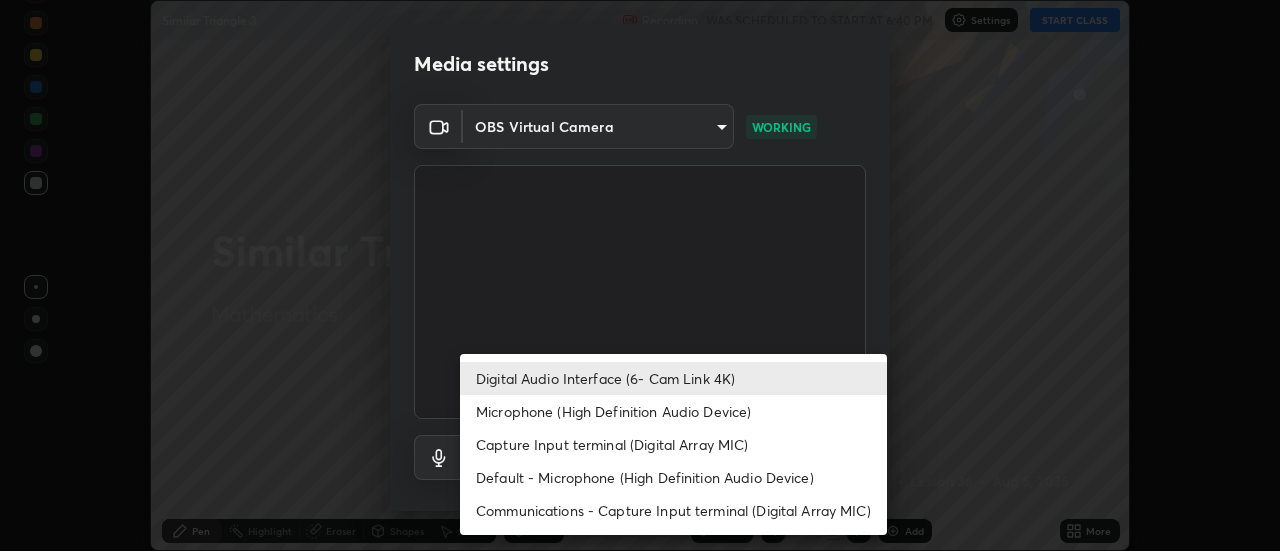 click on "Microphone (High Definition Audio Device)" at bounding box center [673, 411] 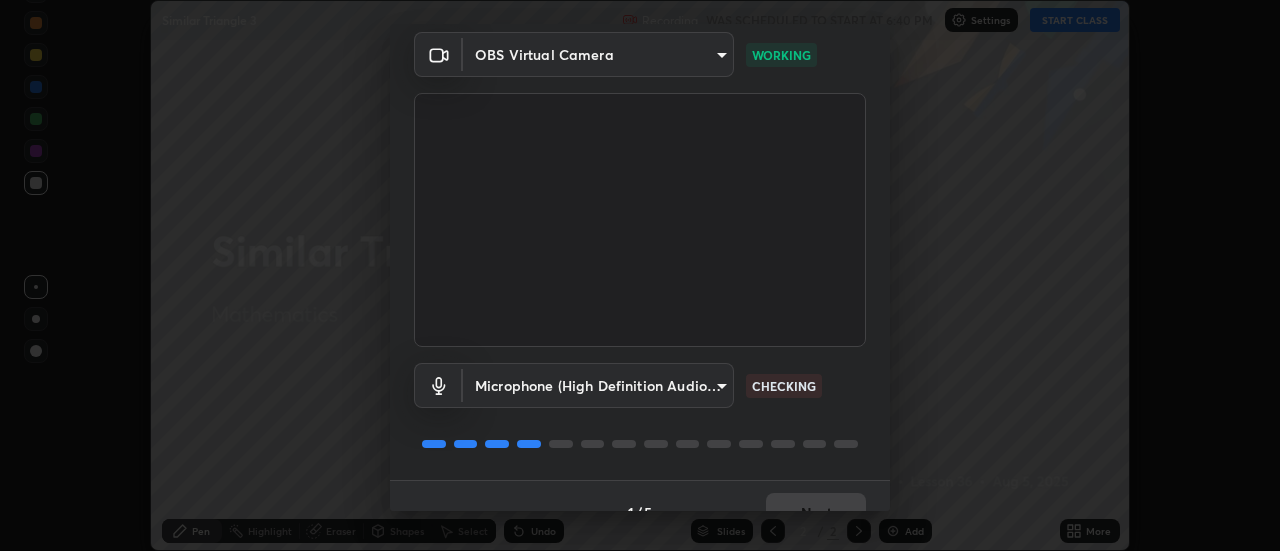 scroll, scrollTop: 105, scrollLeft: 0, axis: vertical 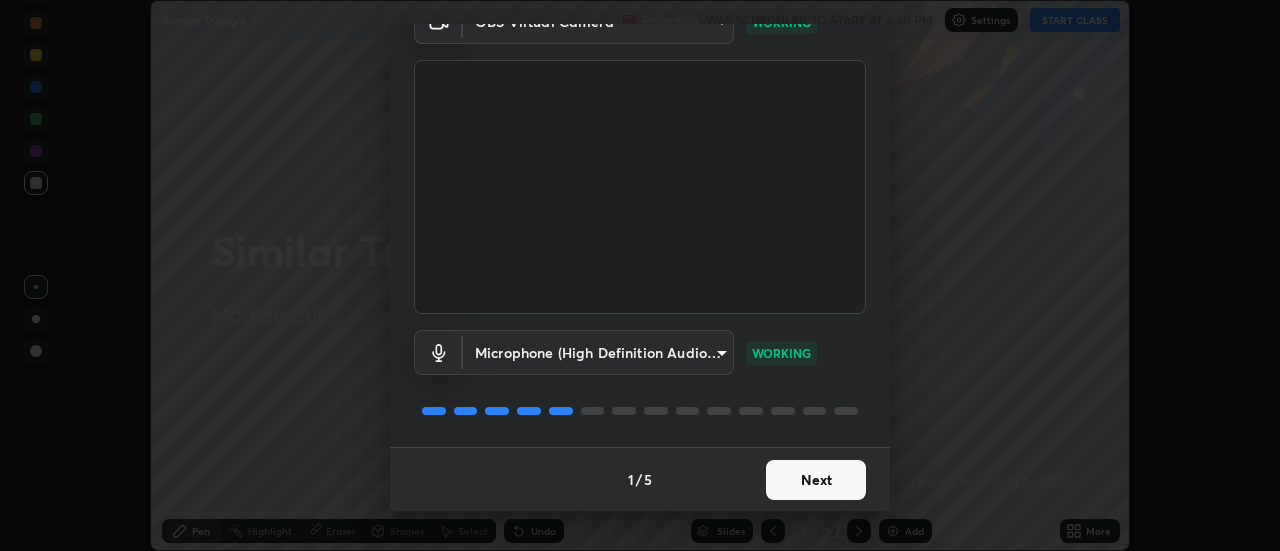 click on "Next" at bounding box center [816, 480] 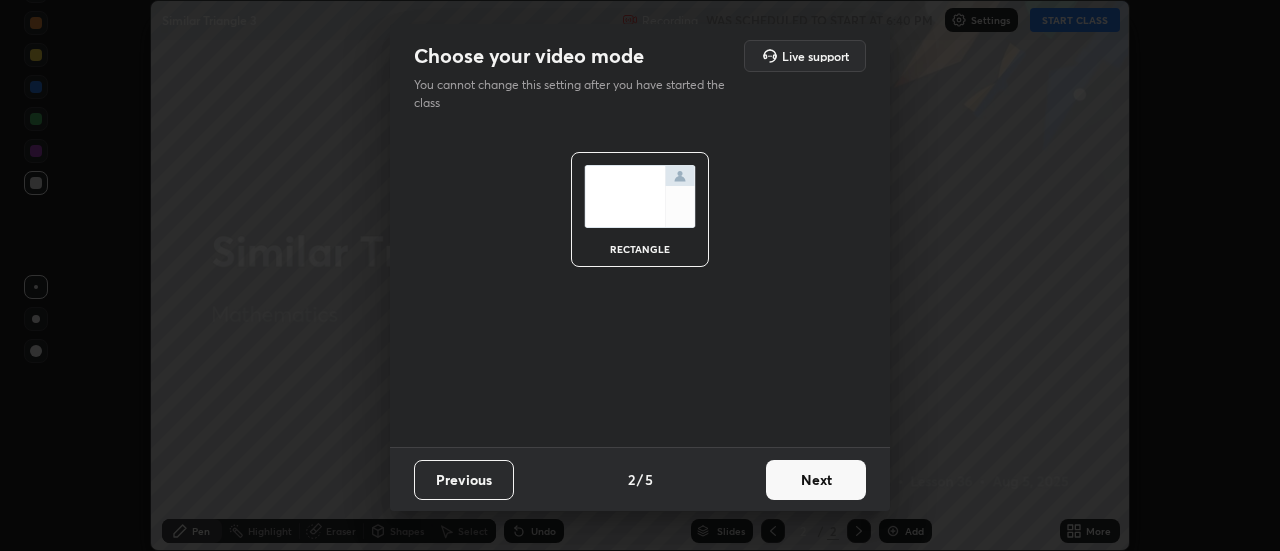 scroll, scrollTop: 0, scrollLeft: 0, axis: both 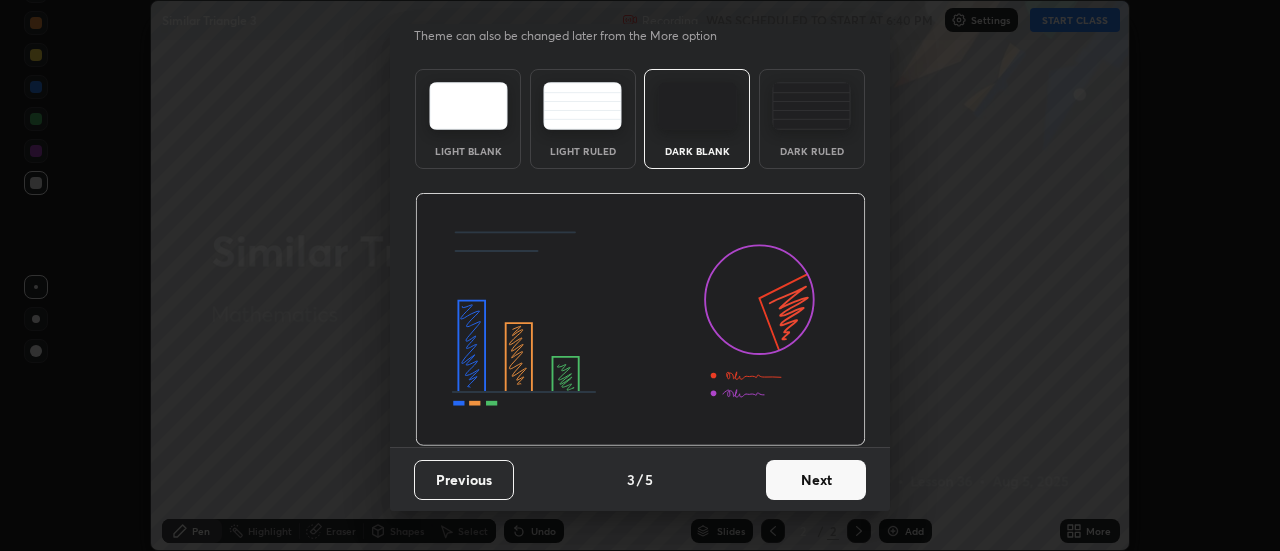 click on "Next" at bounding box center (816, 480) 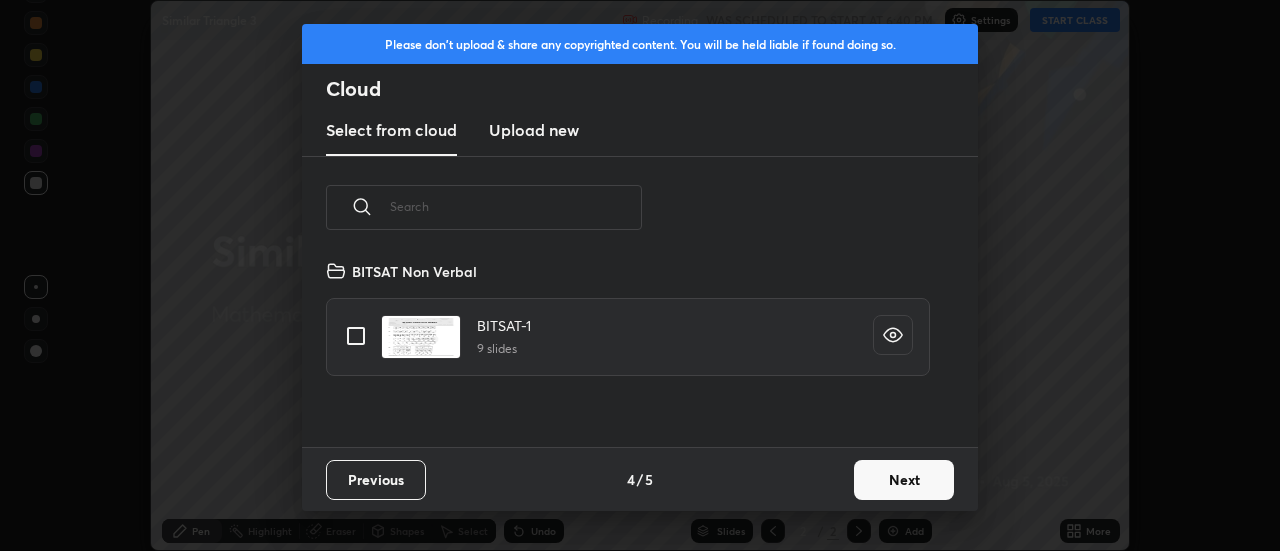 scroll, scrollTop: 7, scrollLeft: 11, axis: both 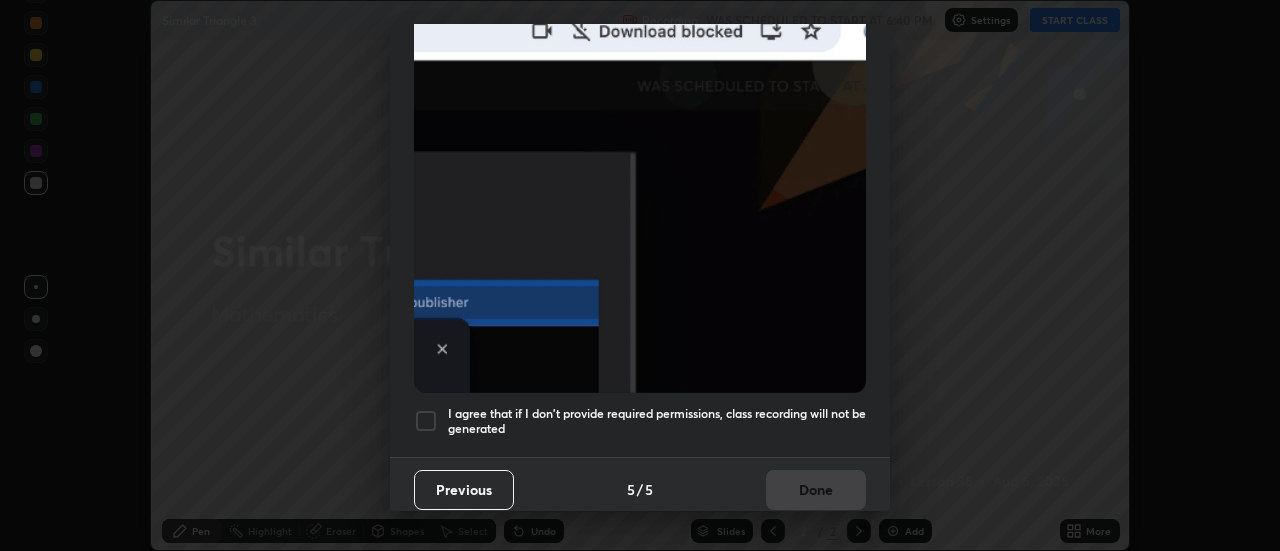click at bounding box center (426, 421) 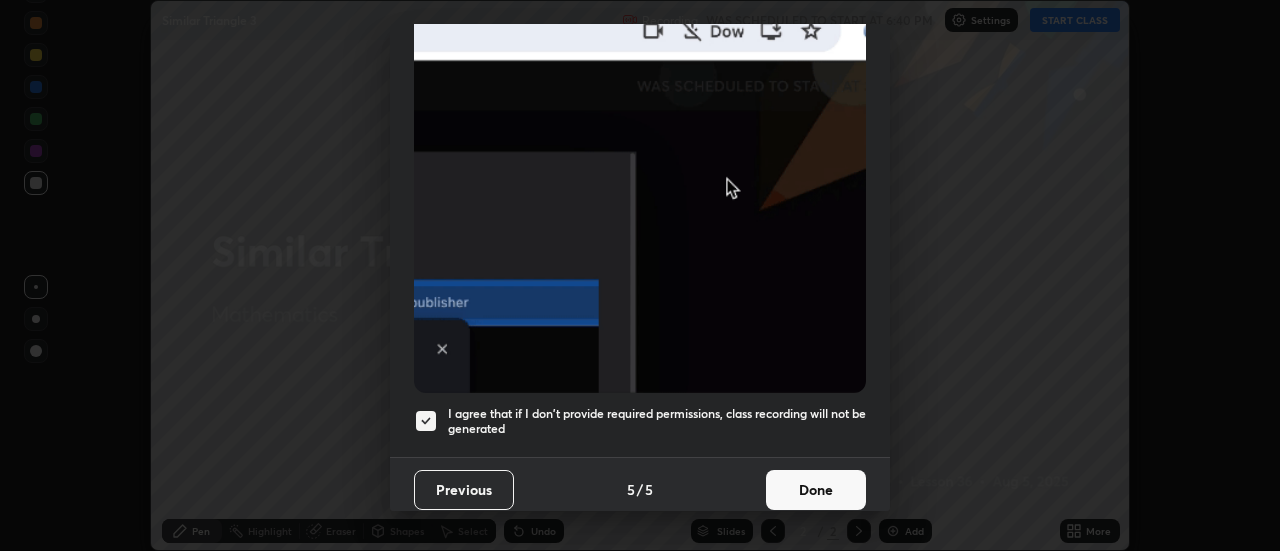 click on "Done" at bounding box center (816, 490) 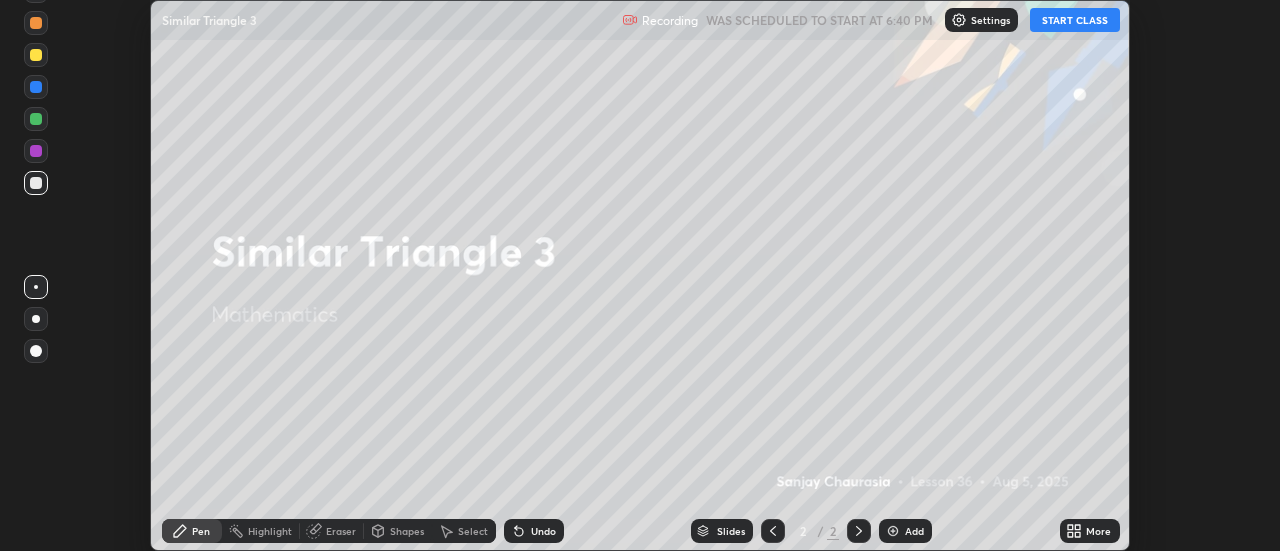 click on "START CLASS" at bounding box center [1075, 20] 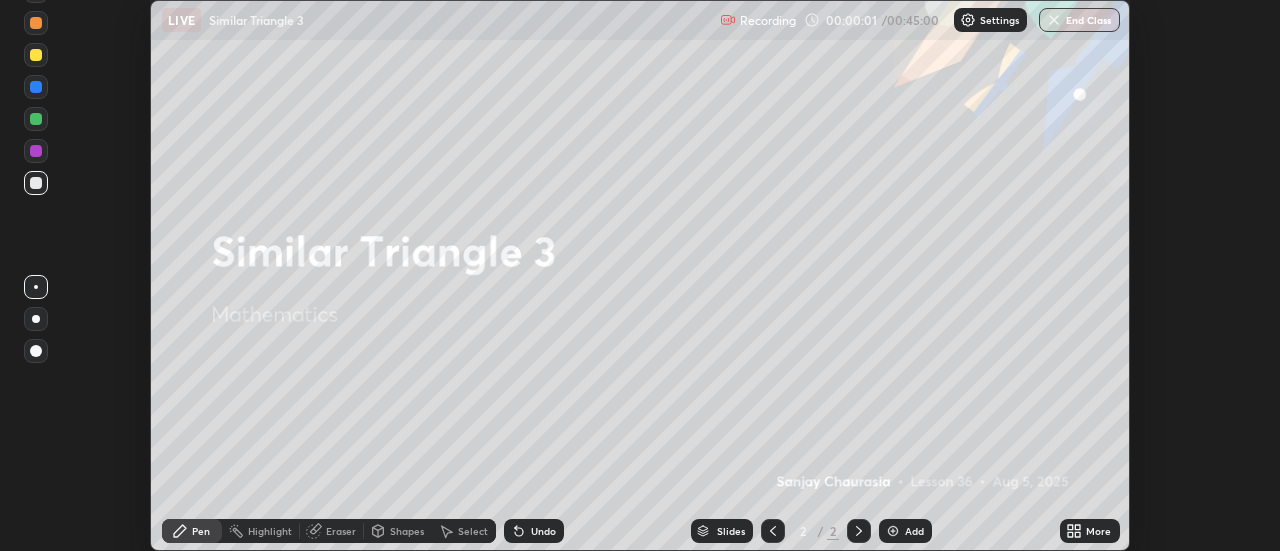 click on "Add" at bounding box center [914, 531] 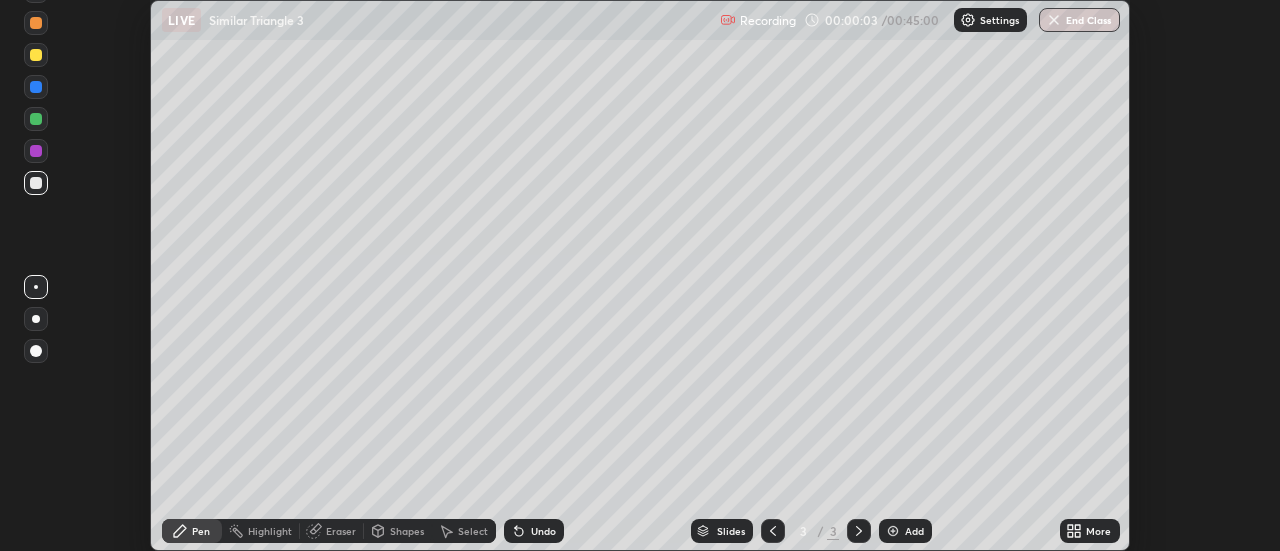 click 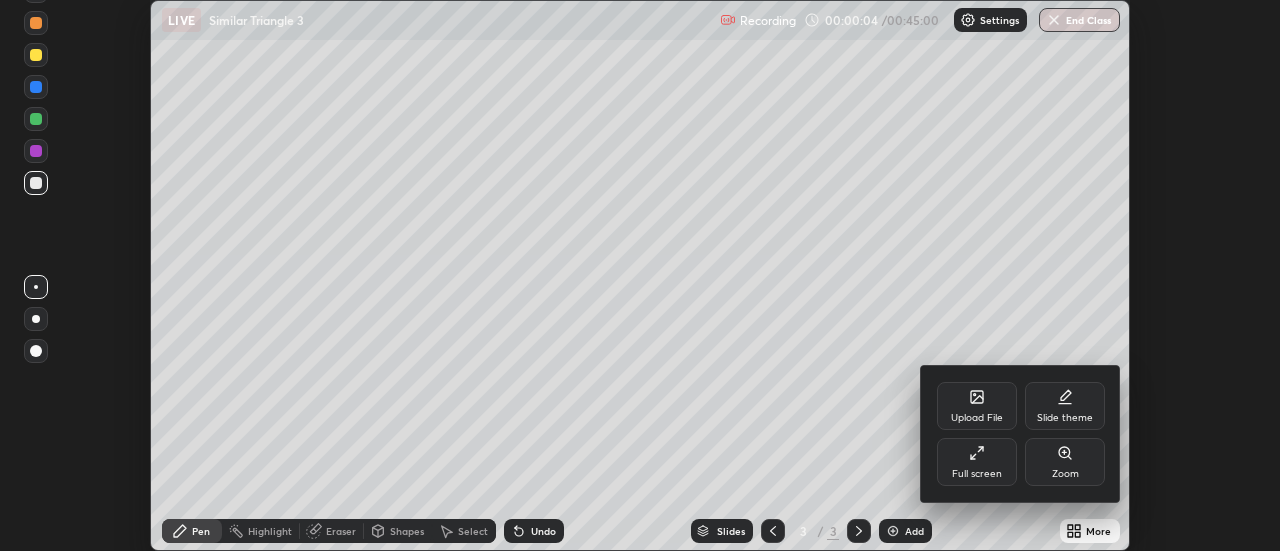click on "Full screen" at bounding box center [977, 462] 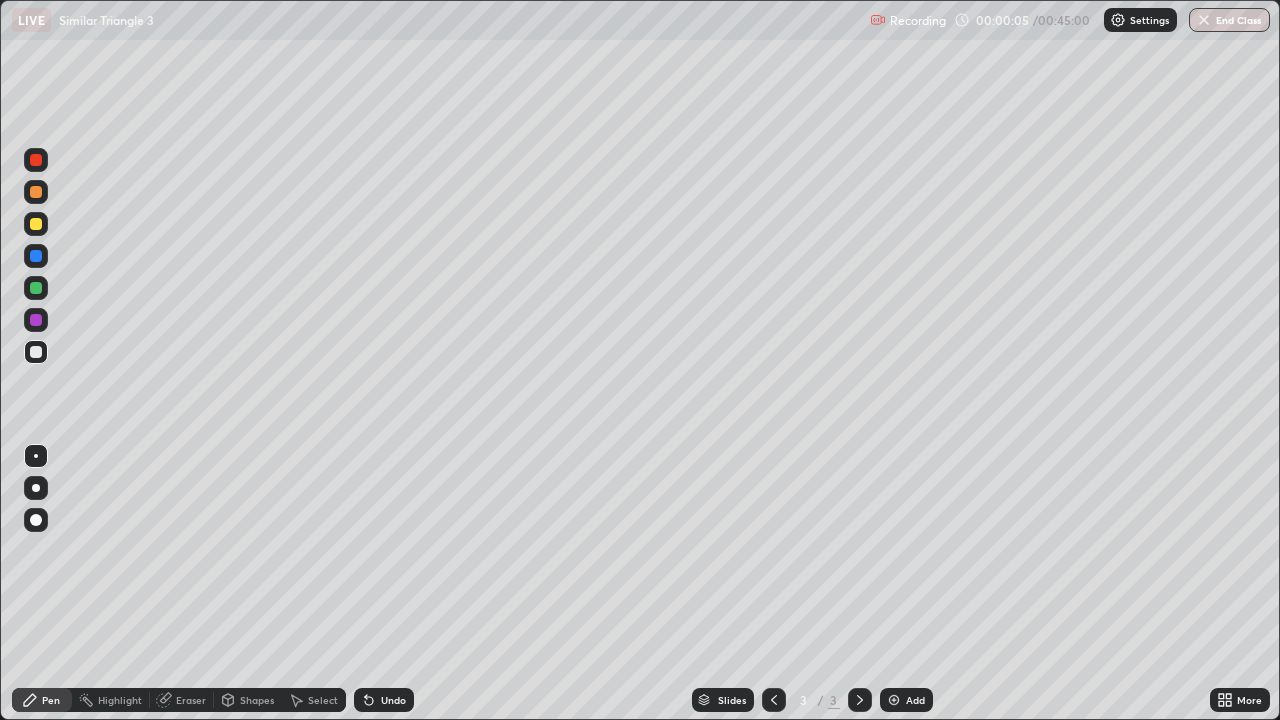 scroll, scrollTop: 99280, scrollLeft: 98720, axis: both 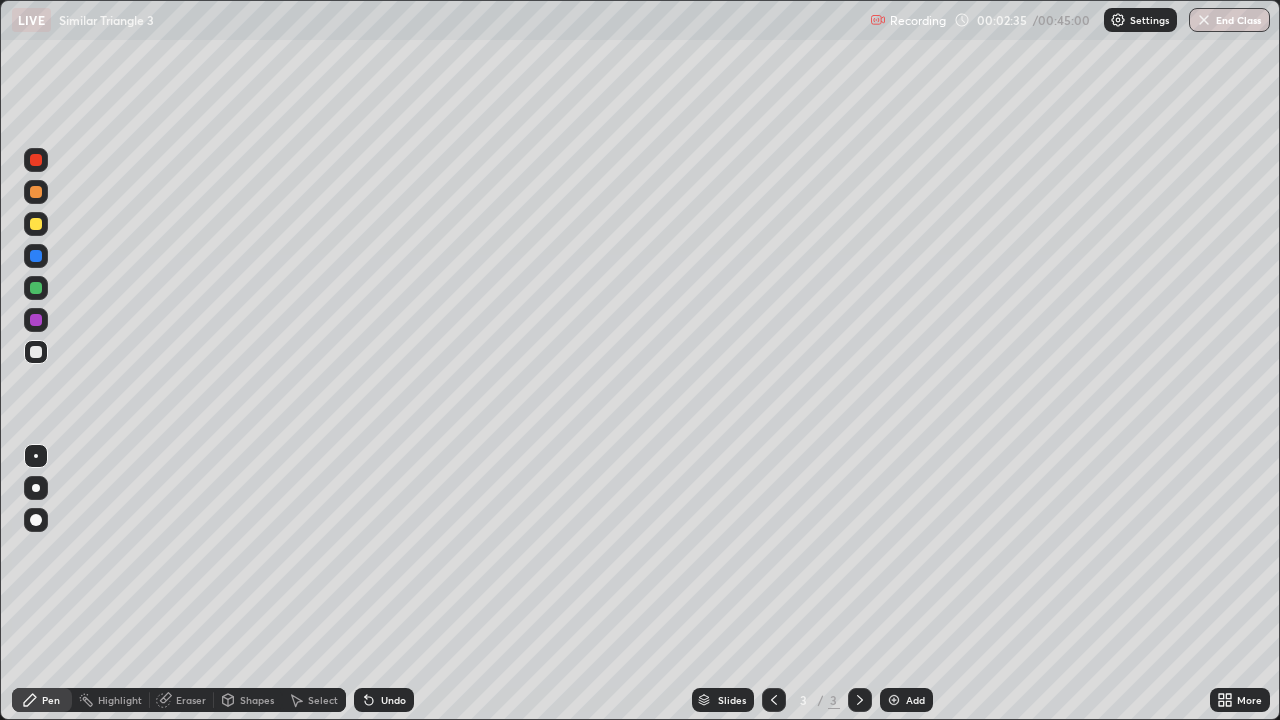 click at bounding box center (36, 224) 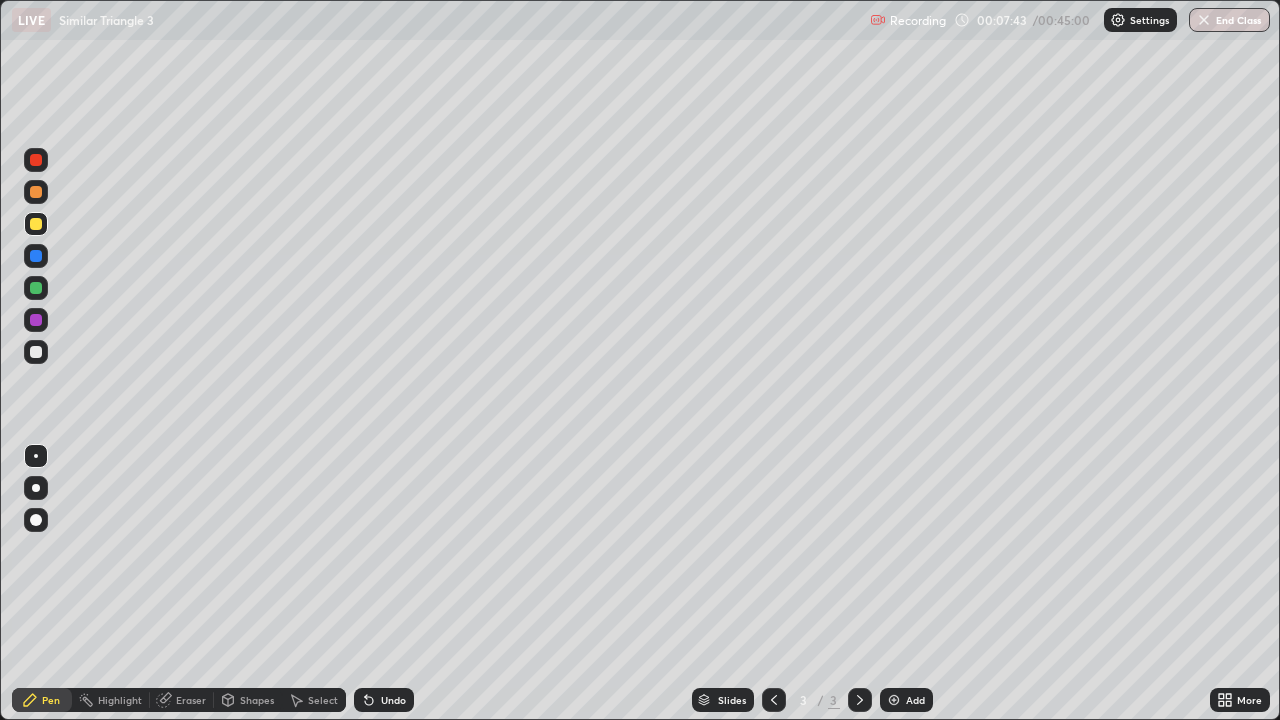 click at bounding box center (36, 160) 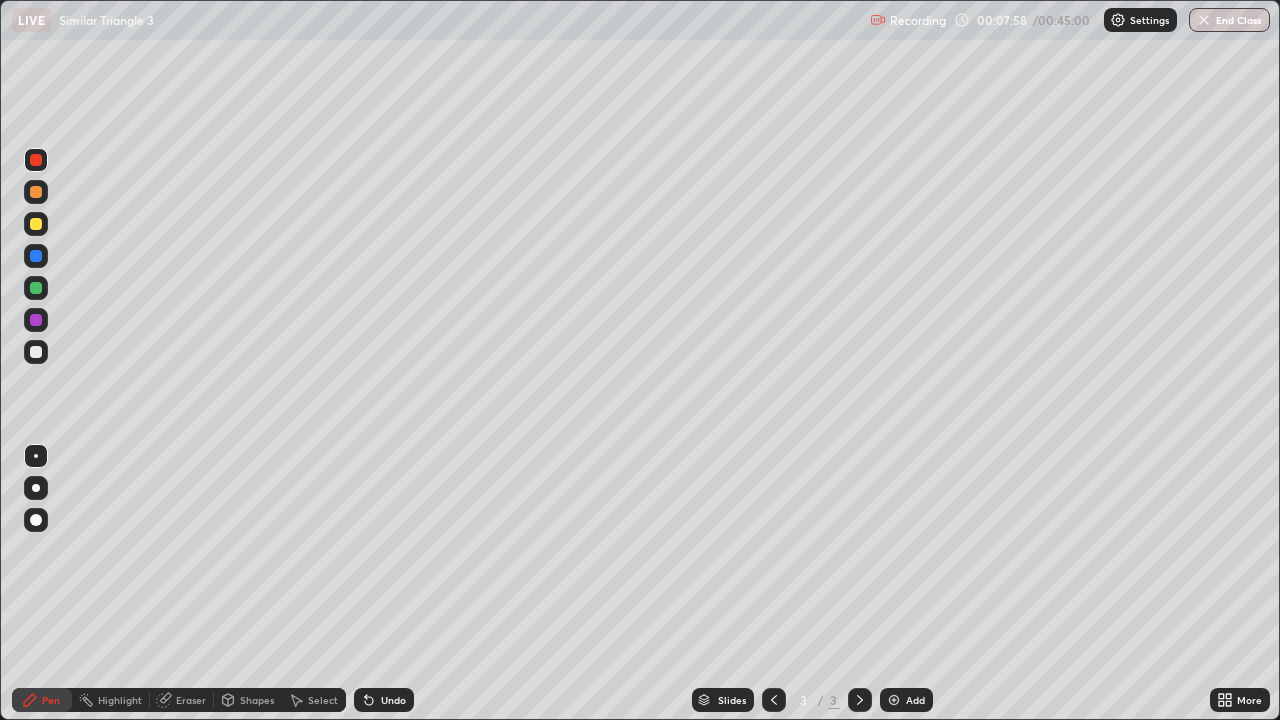 click on "Eraser" at bounding box center [191, 700] 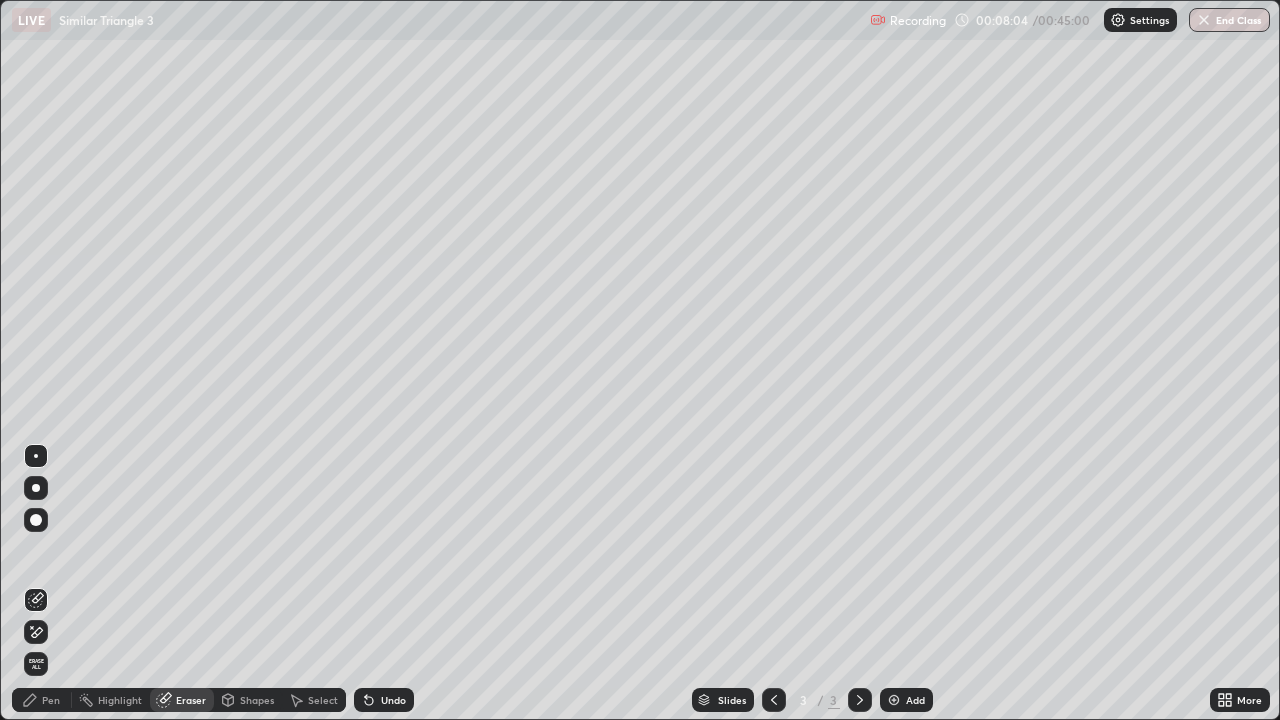 click on "Pen" at bounding box center [51, 700] 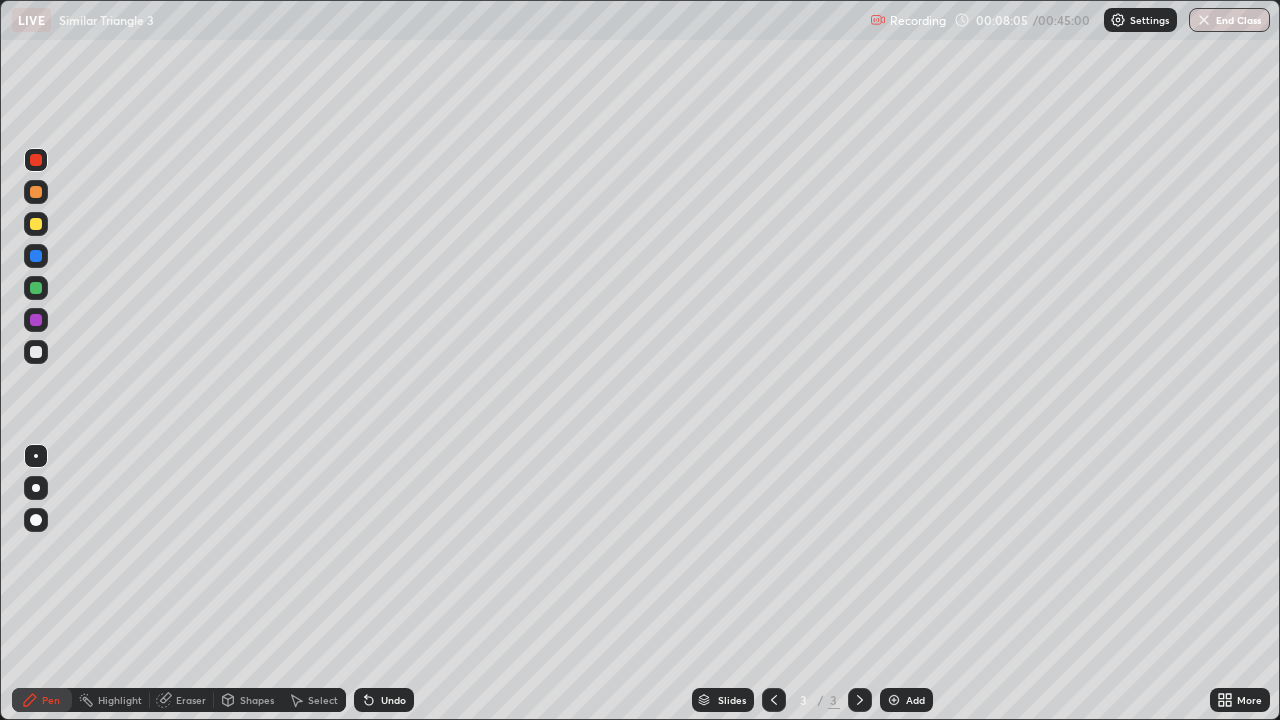 click at bounding box center [36, 224] 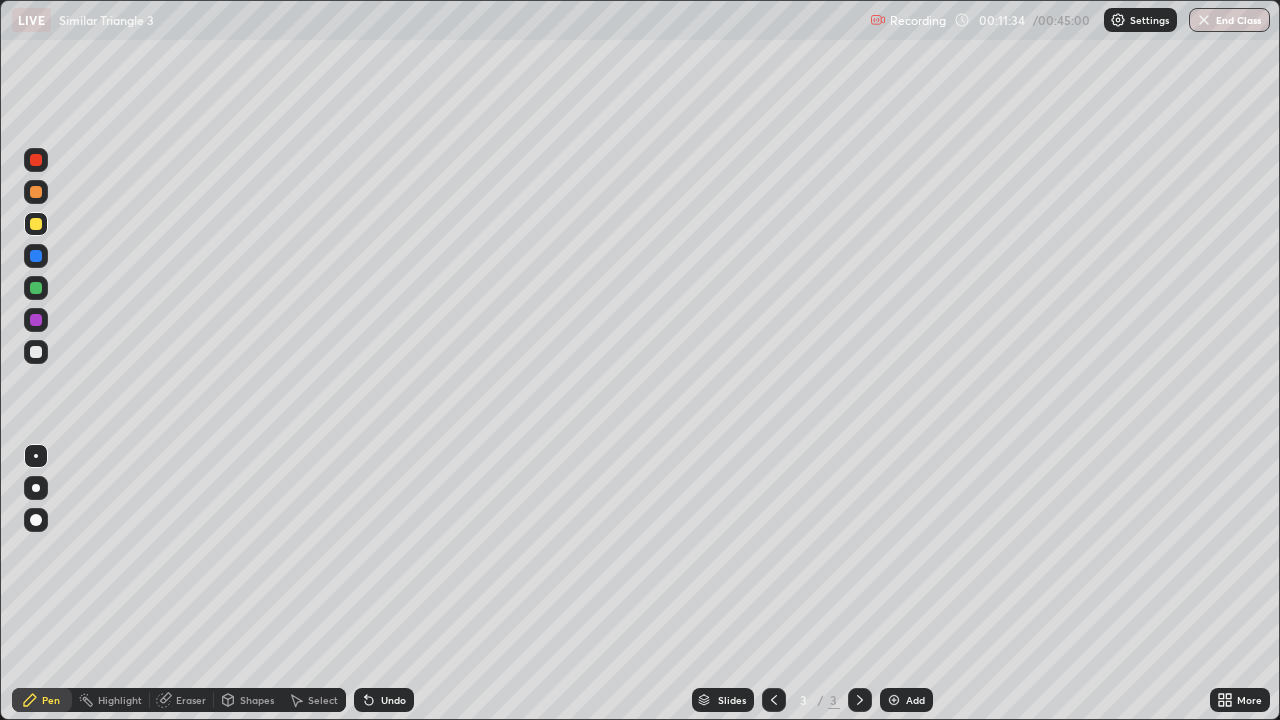 click on "Add" at bounding box center [906, 700] 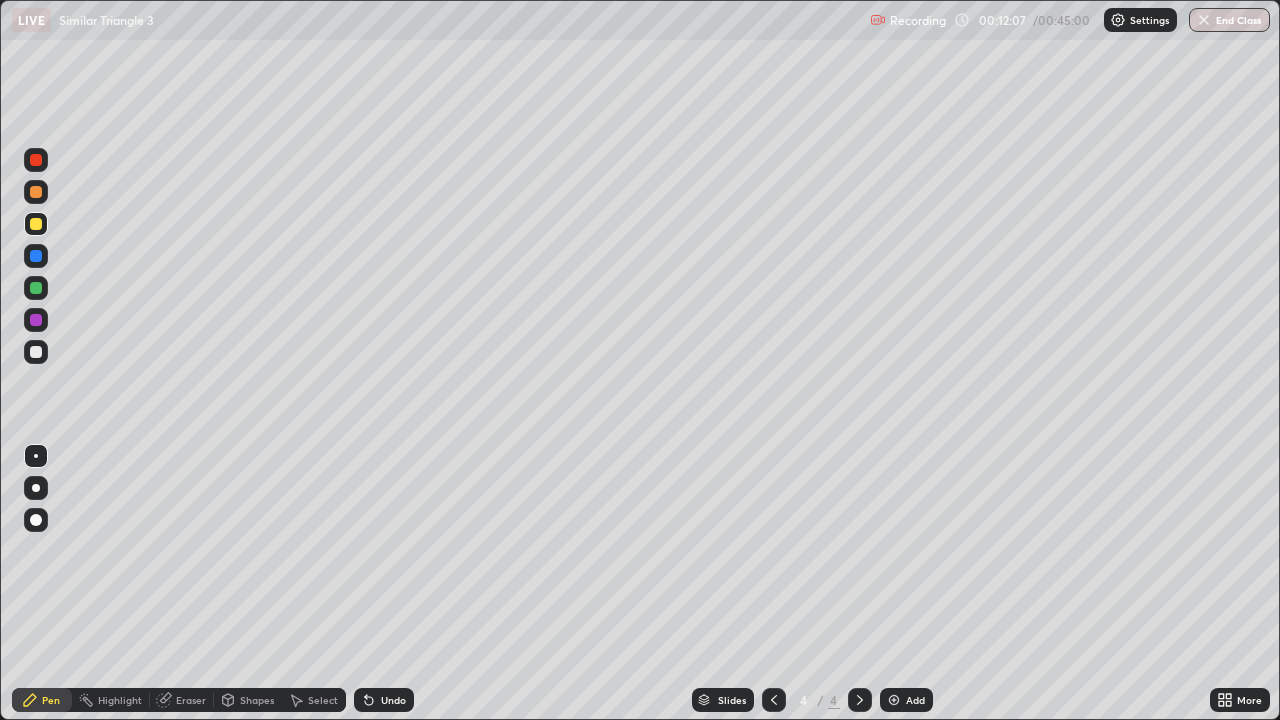 click on "Eraser" at bounding box center [191, 700] 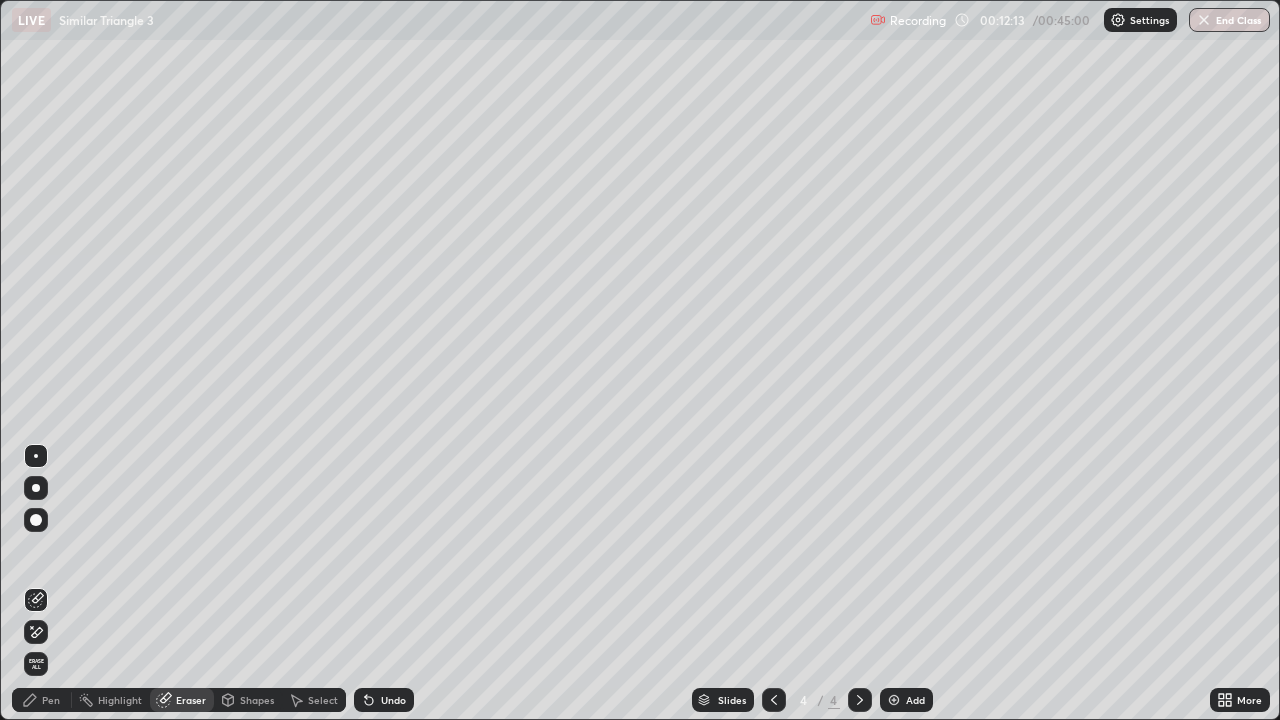 click on "Pen" at bounding box center (42, 700) 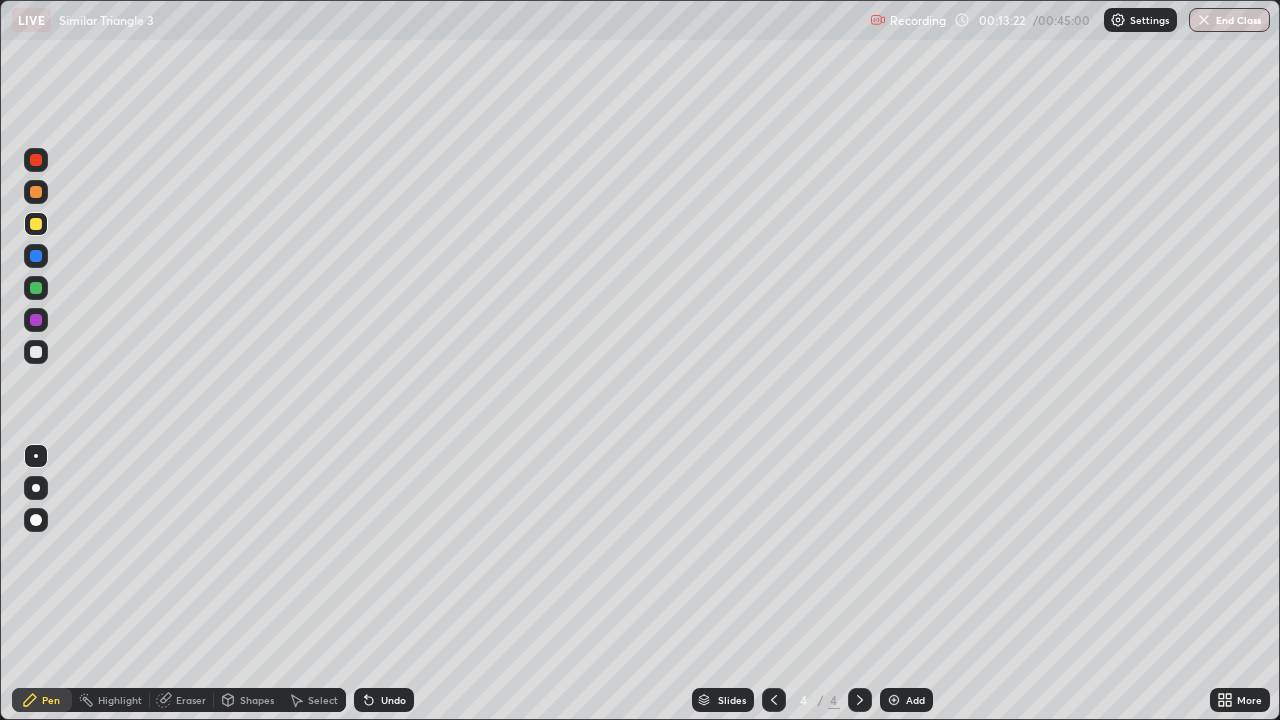 click at bounding box center (36, 288) 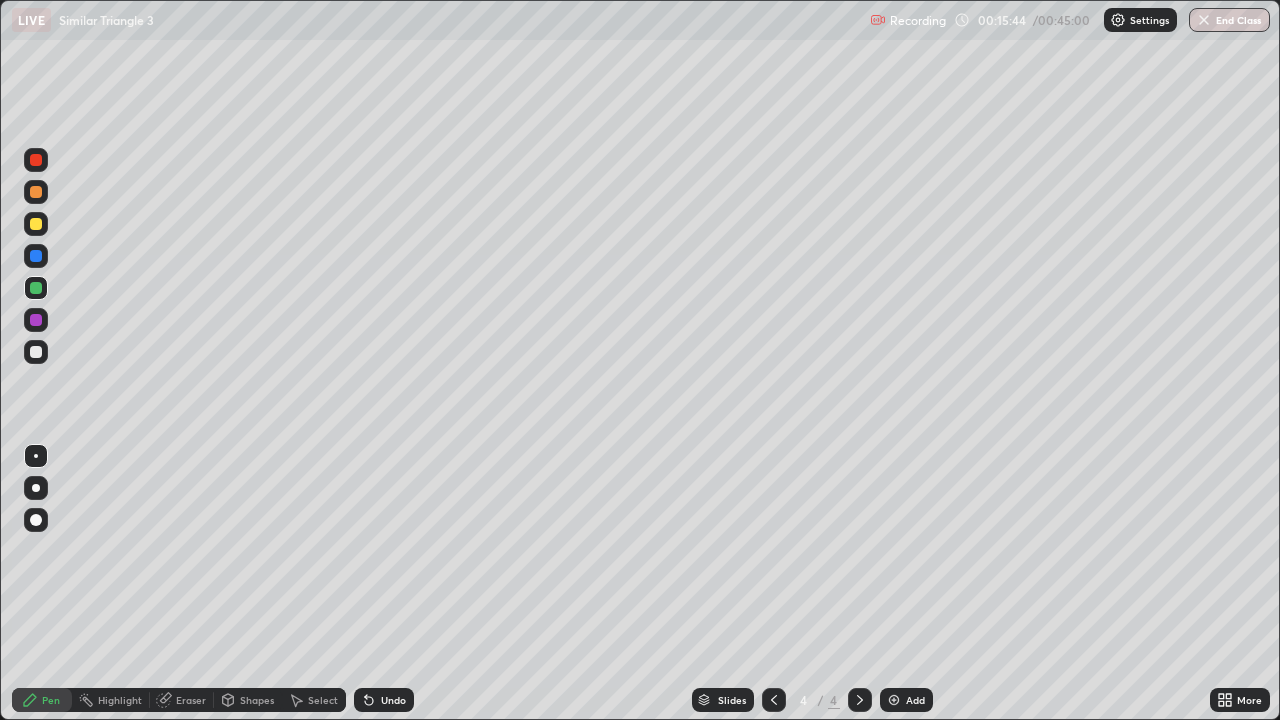 click at bounding box center (36, 320) 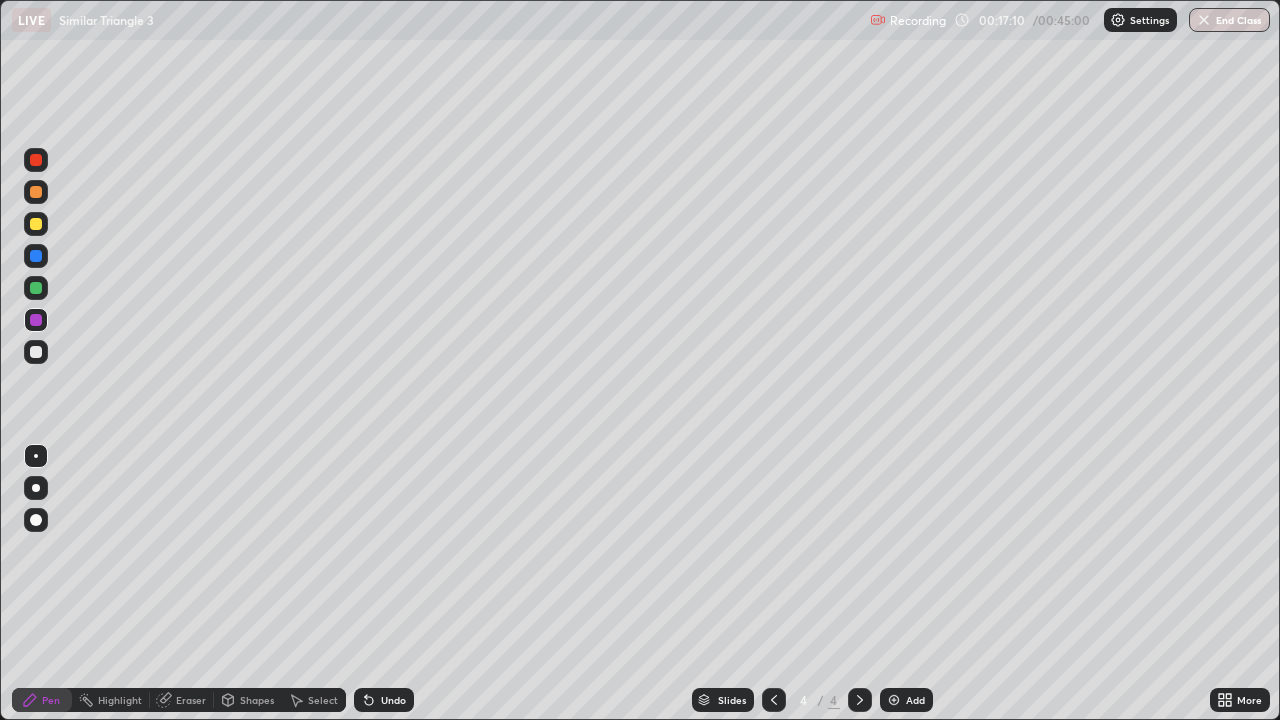 click at bounding box center [36, 352] 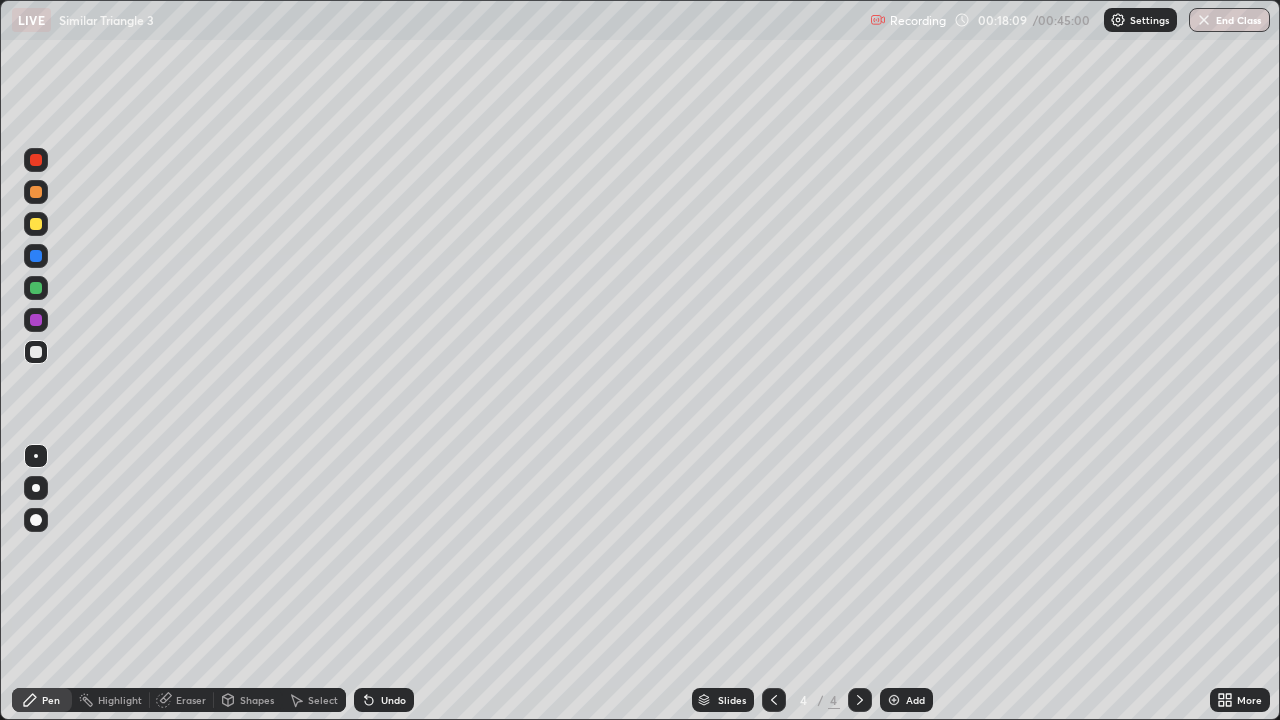 click at bounding box center (36, 192) 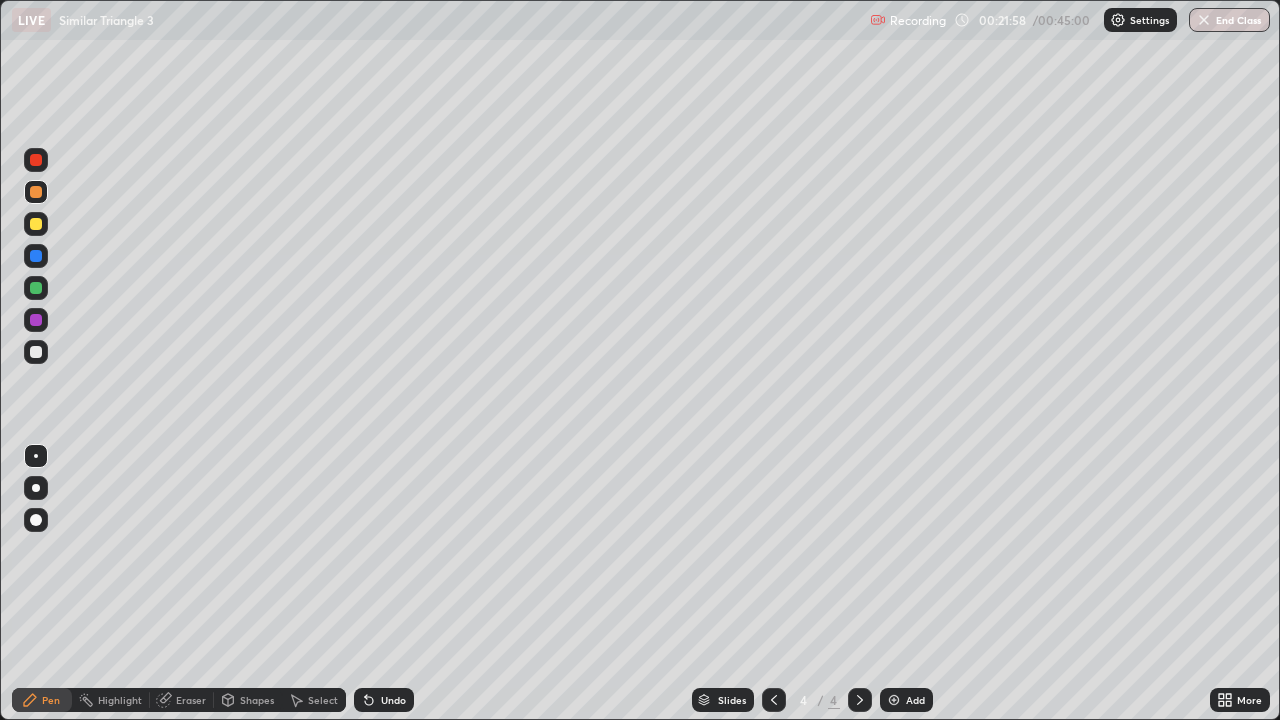 click at bounding box center (894, 700) 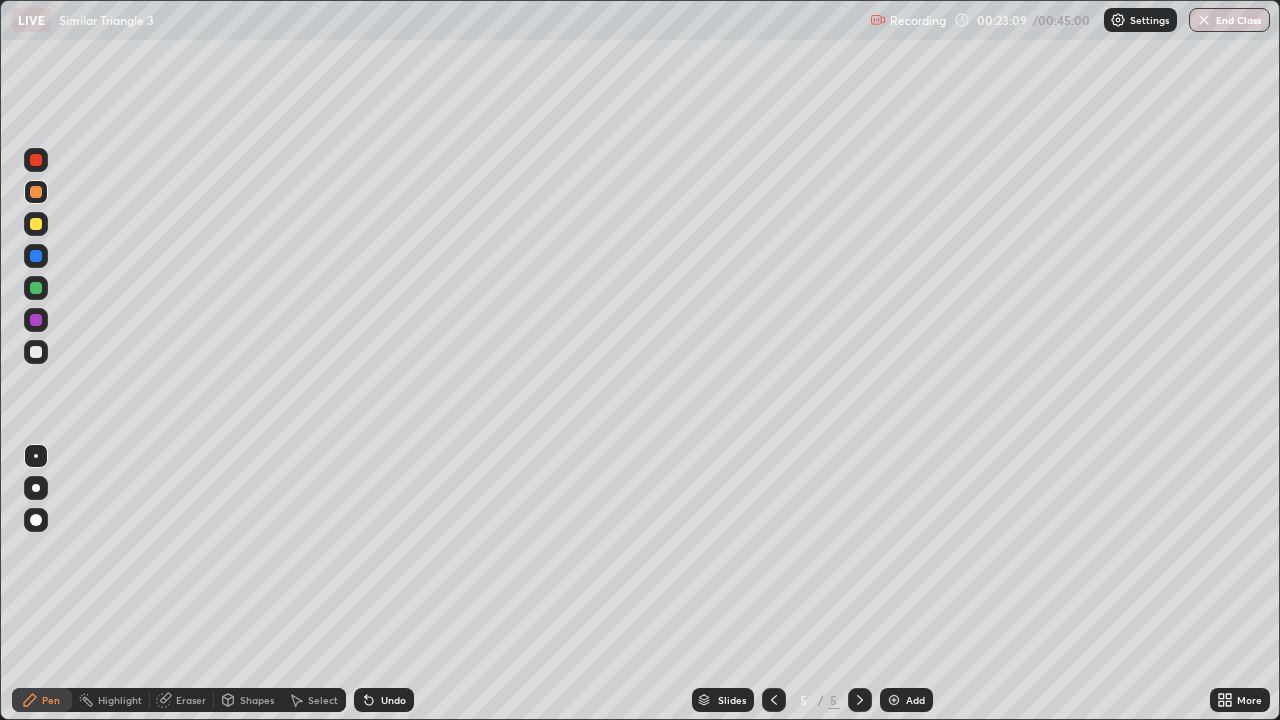 click on "Eraser" at bounding box center (191, 700) 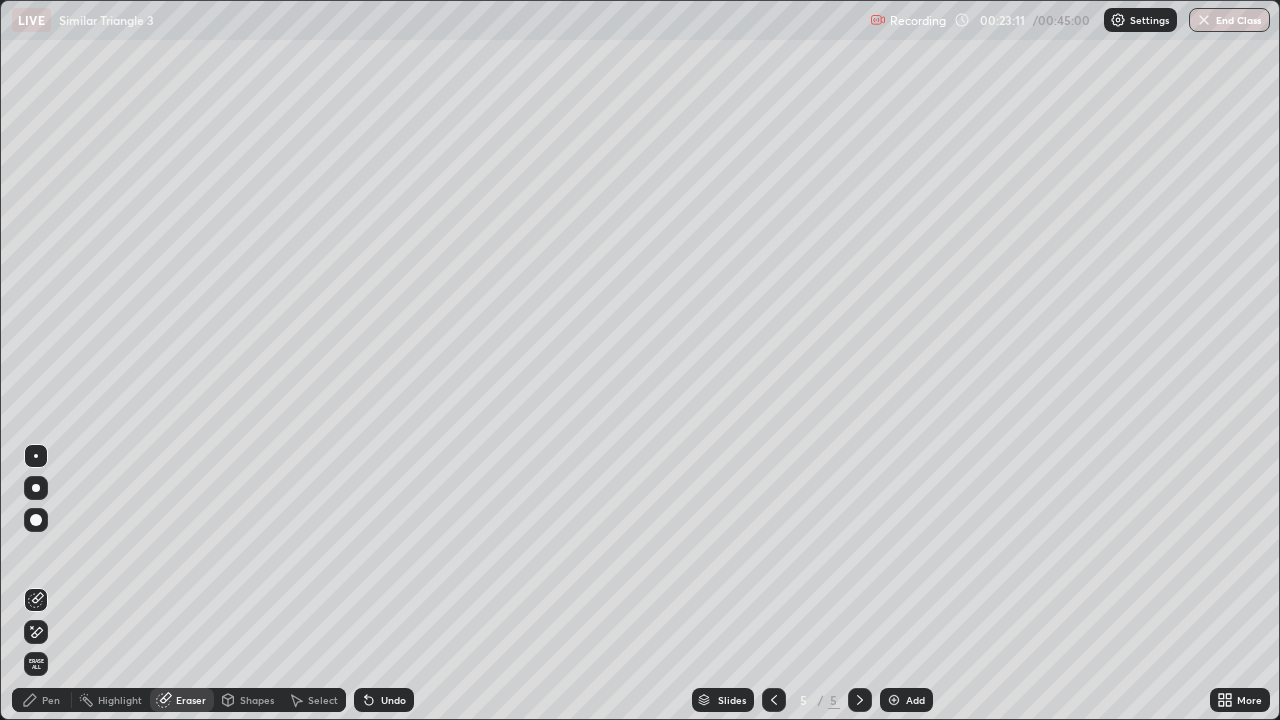 click on "Pen" at bounding box center (51, 700) 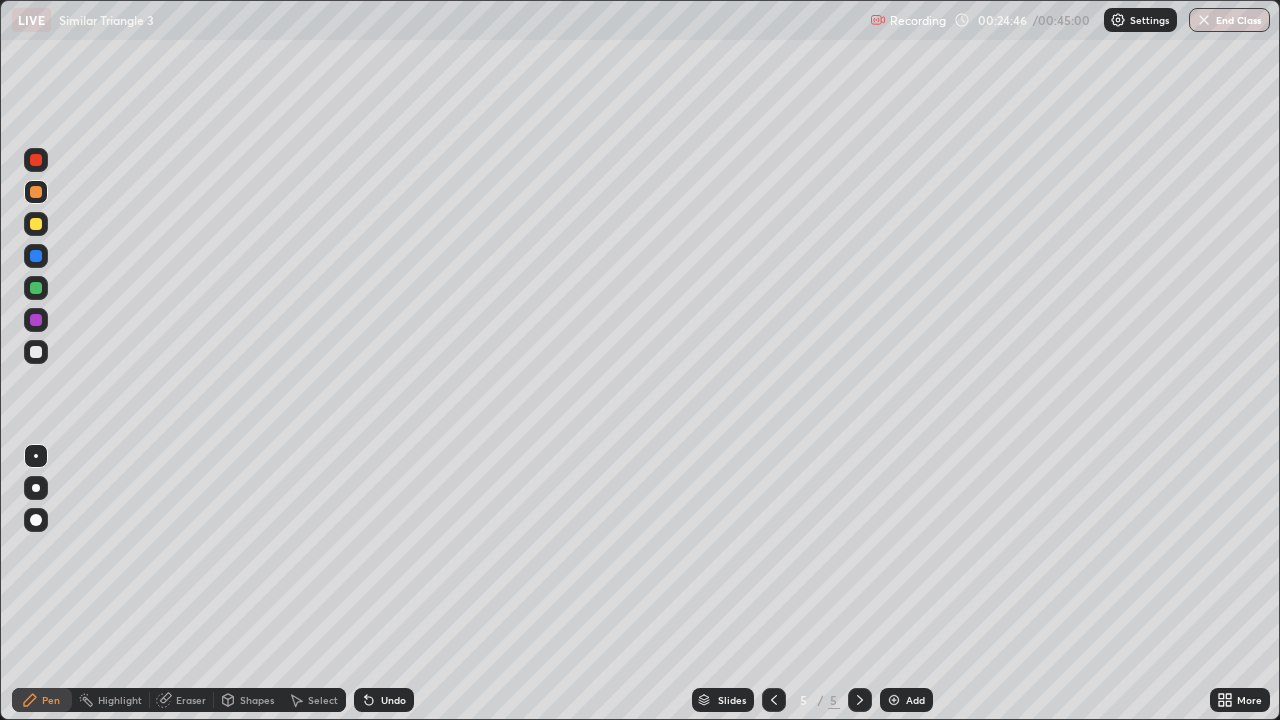 click at bounding box center (36, 352) 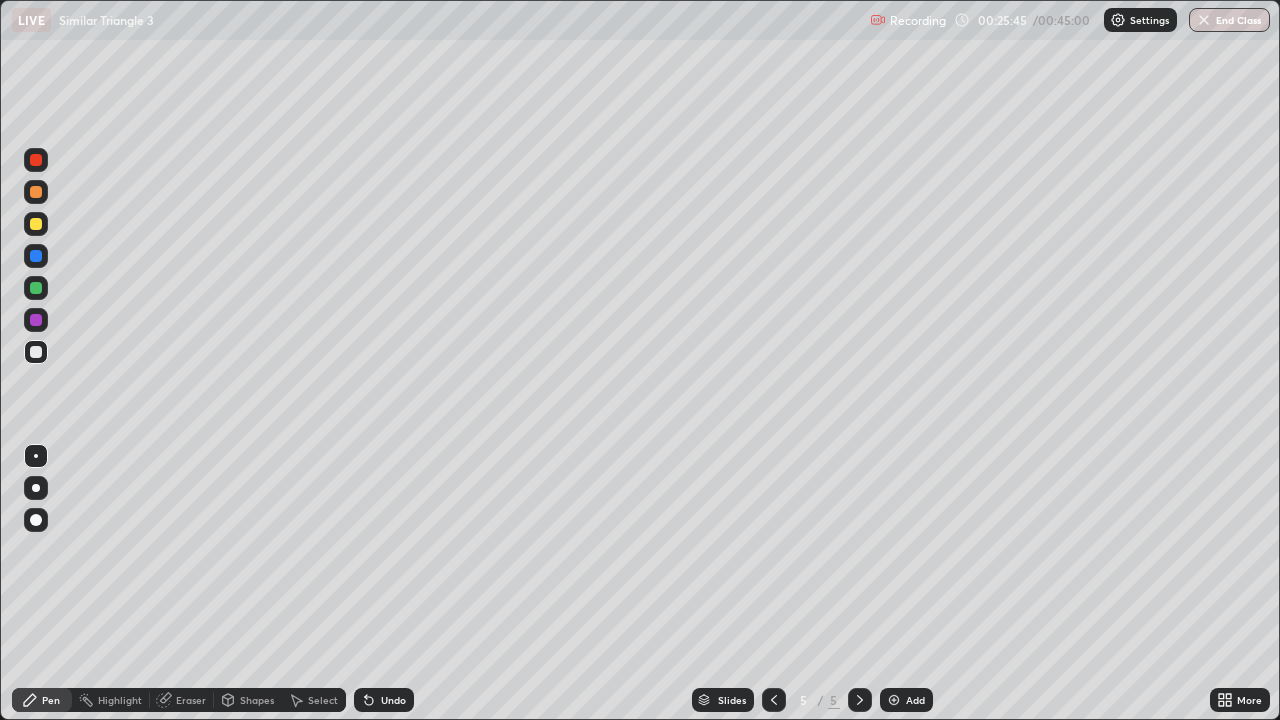 click on "Eraser" at bounding box center (191, 700) 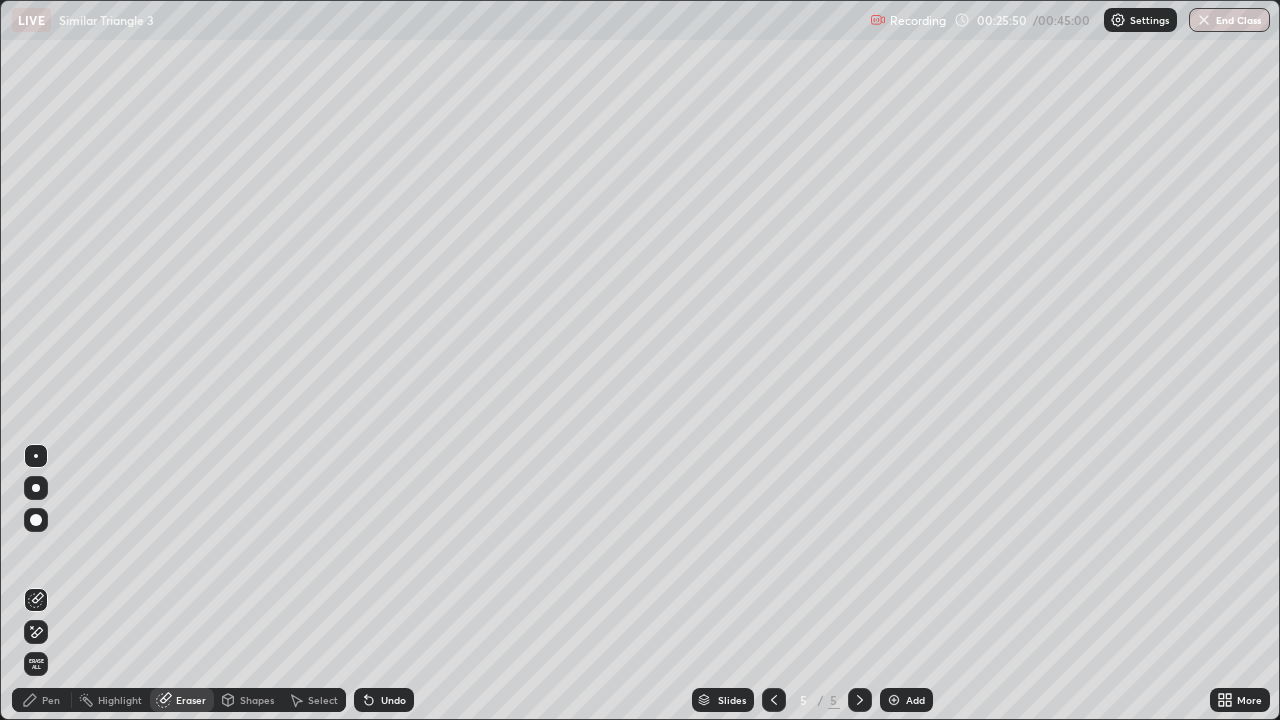 click on "Pen" at bounding box center (51, 700) 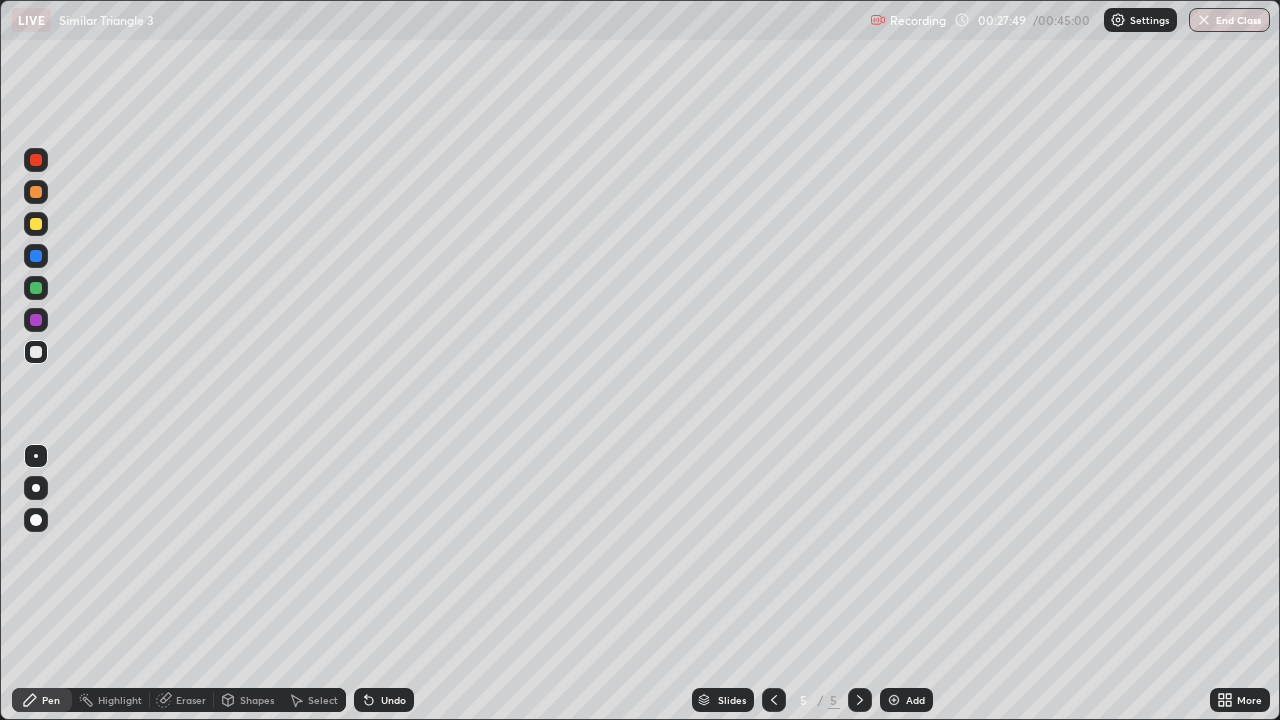 click at bounding box center [36, 224] 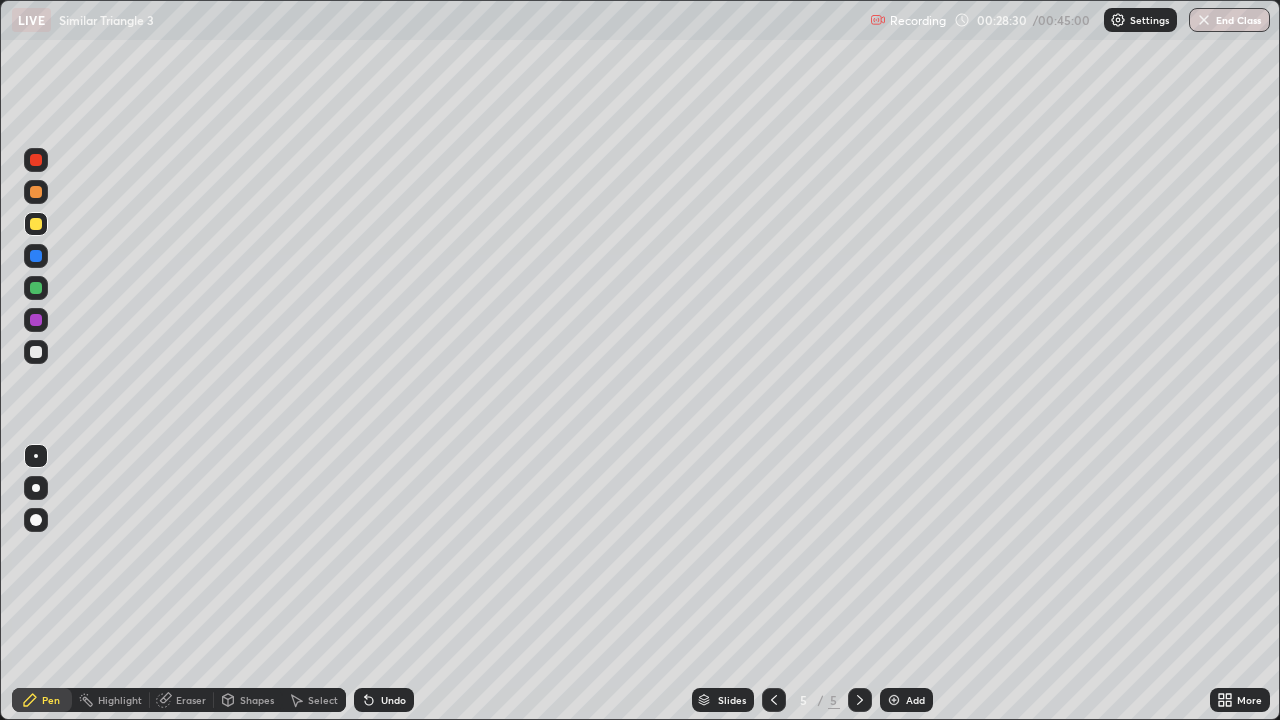 click at bounding box center (36, 160) 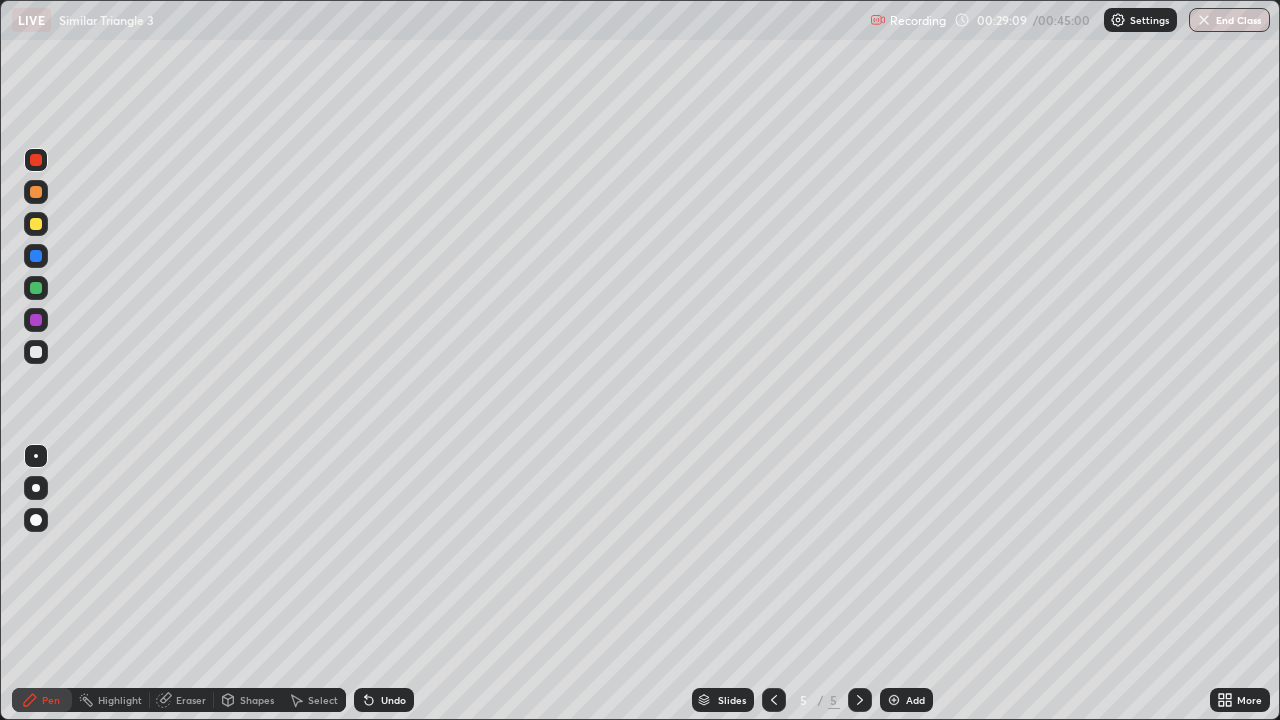 click at bounding box center [36, 224] 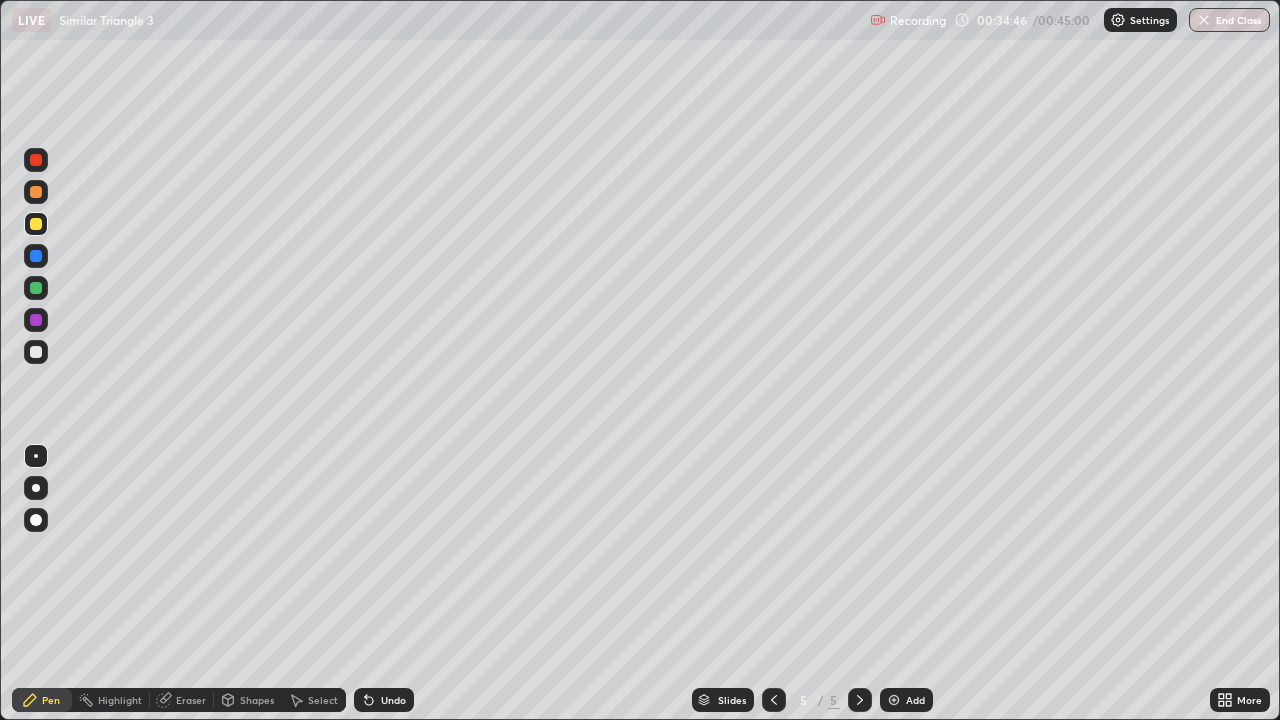 click on "Add" at bounding box center (915, 700) 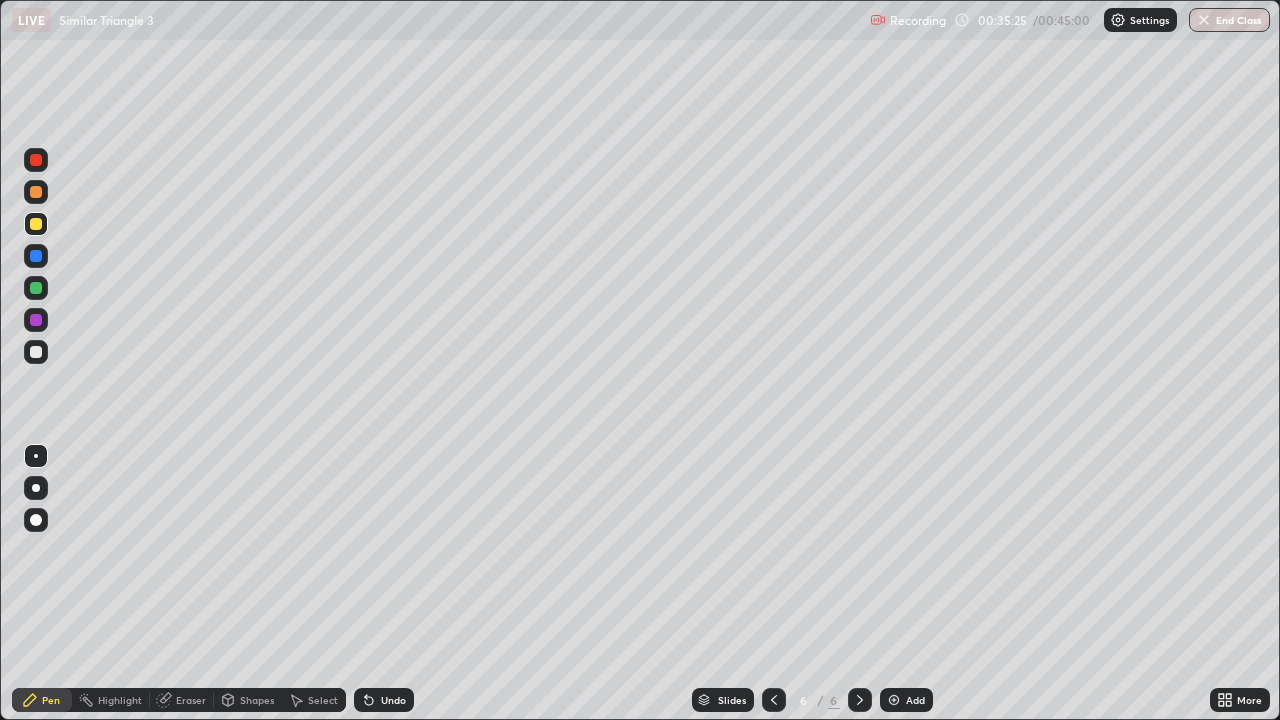 click at bounding box center (36, 192) 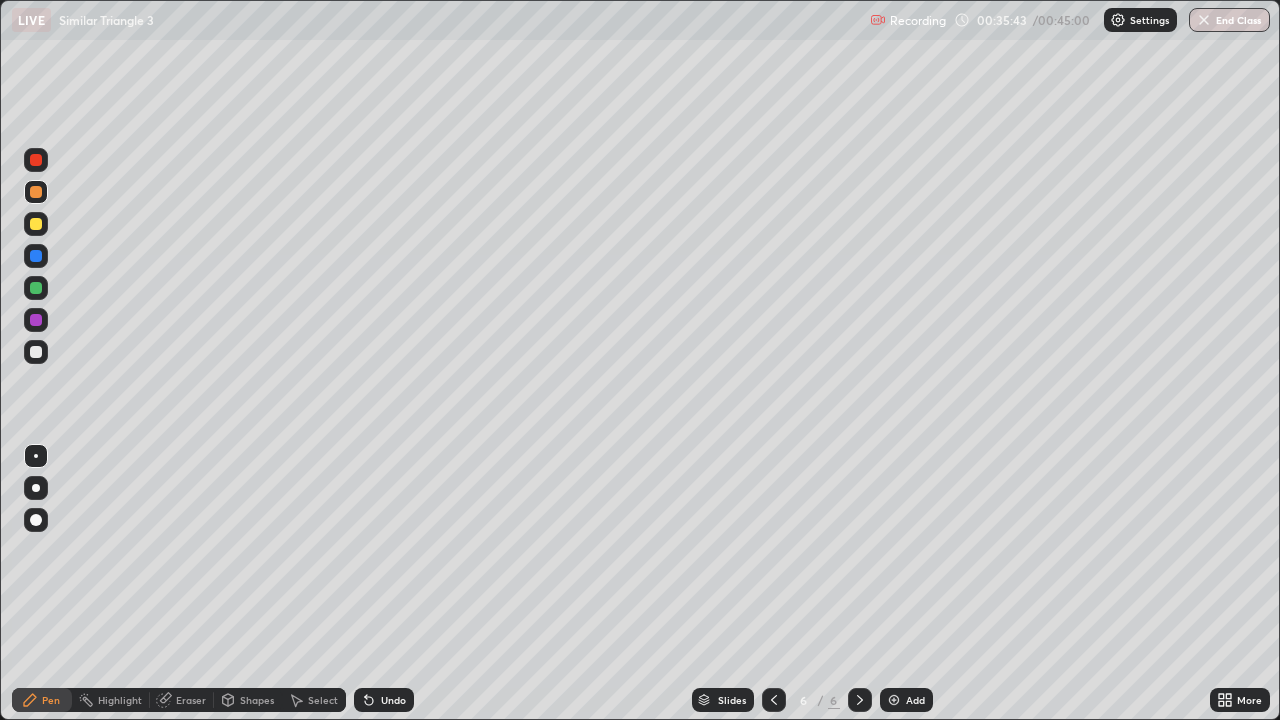 click at bounding box center [36, 224] 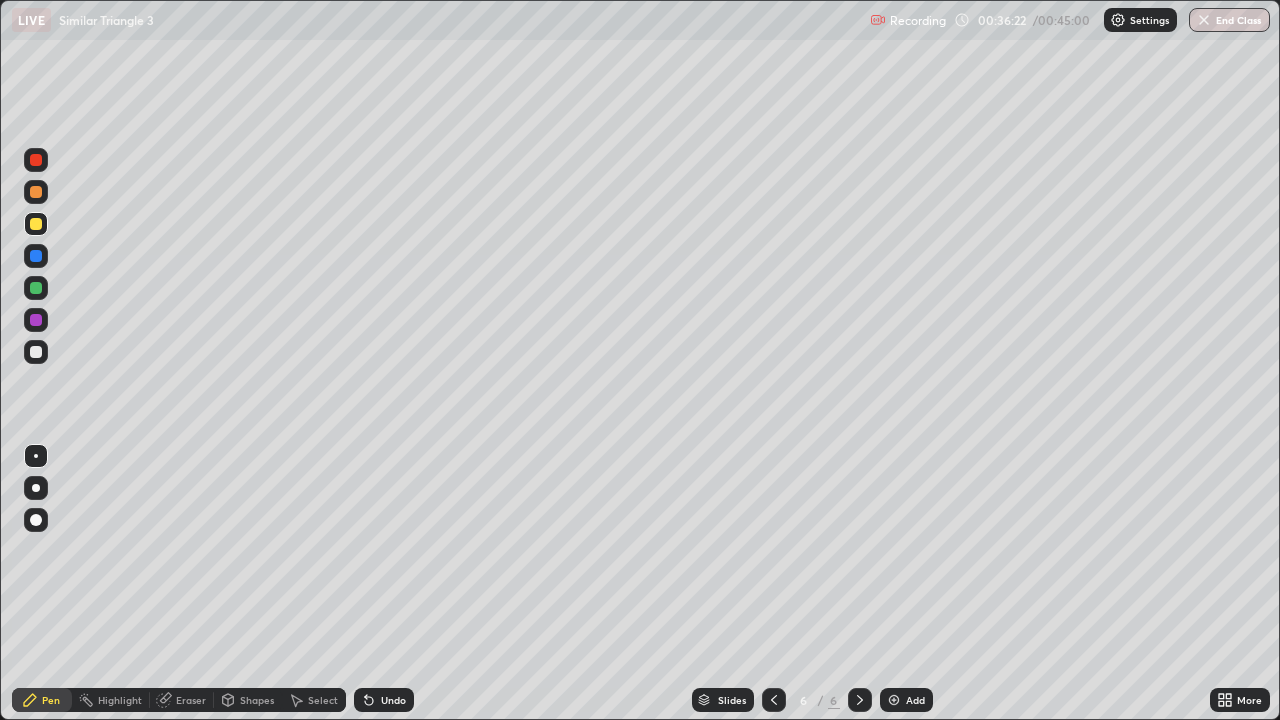click on "Eraser" at bounding box center (191, 700) 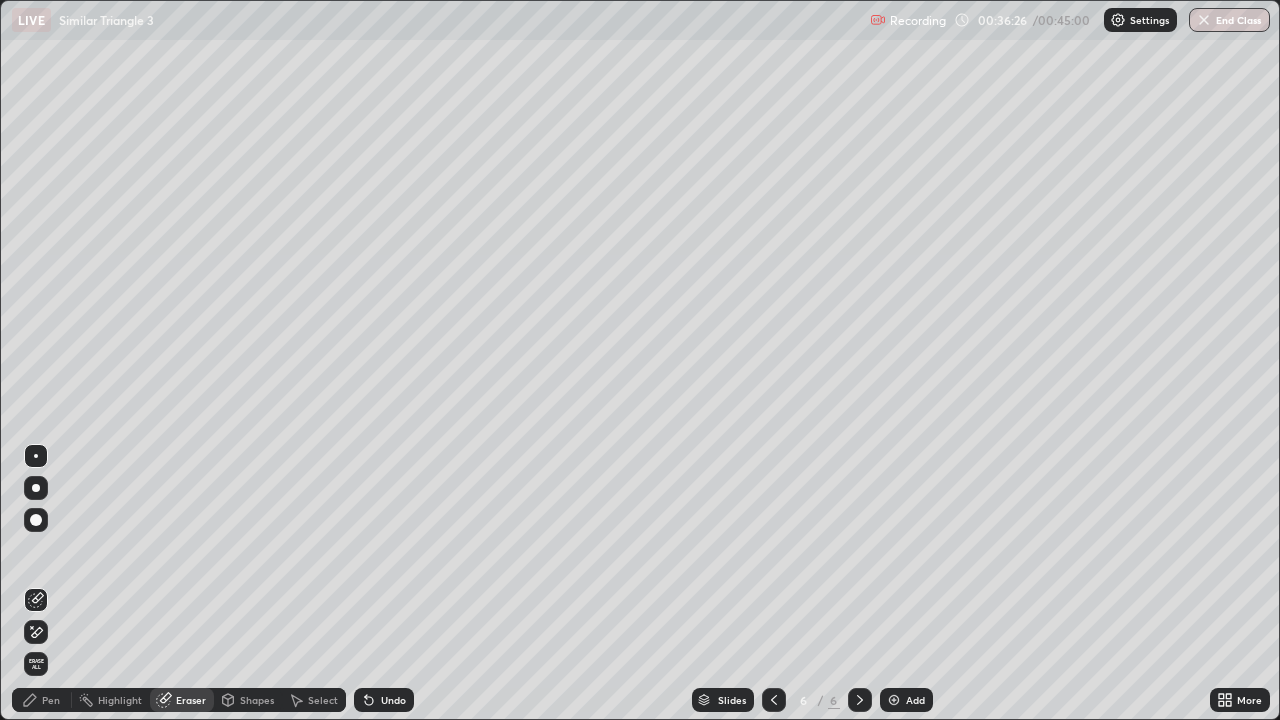 click on "Pen" at bounding box center (51, 700) 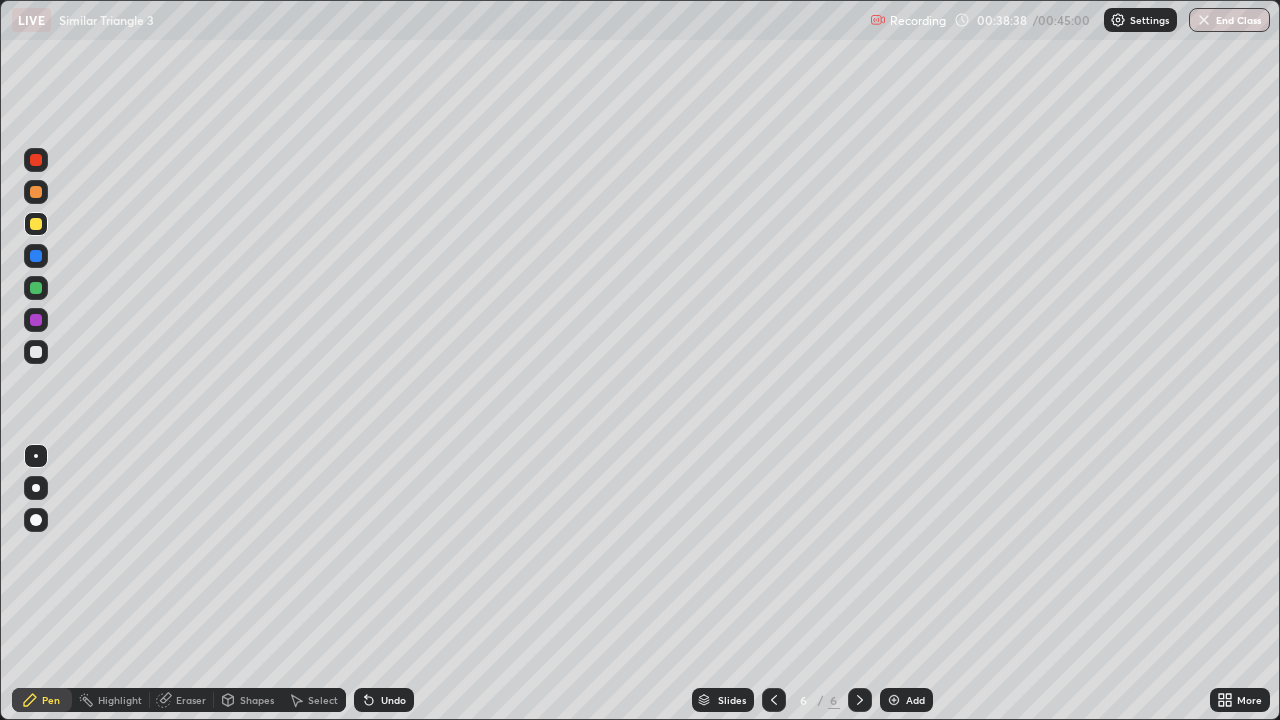 click at bounding box center (36, 192) 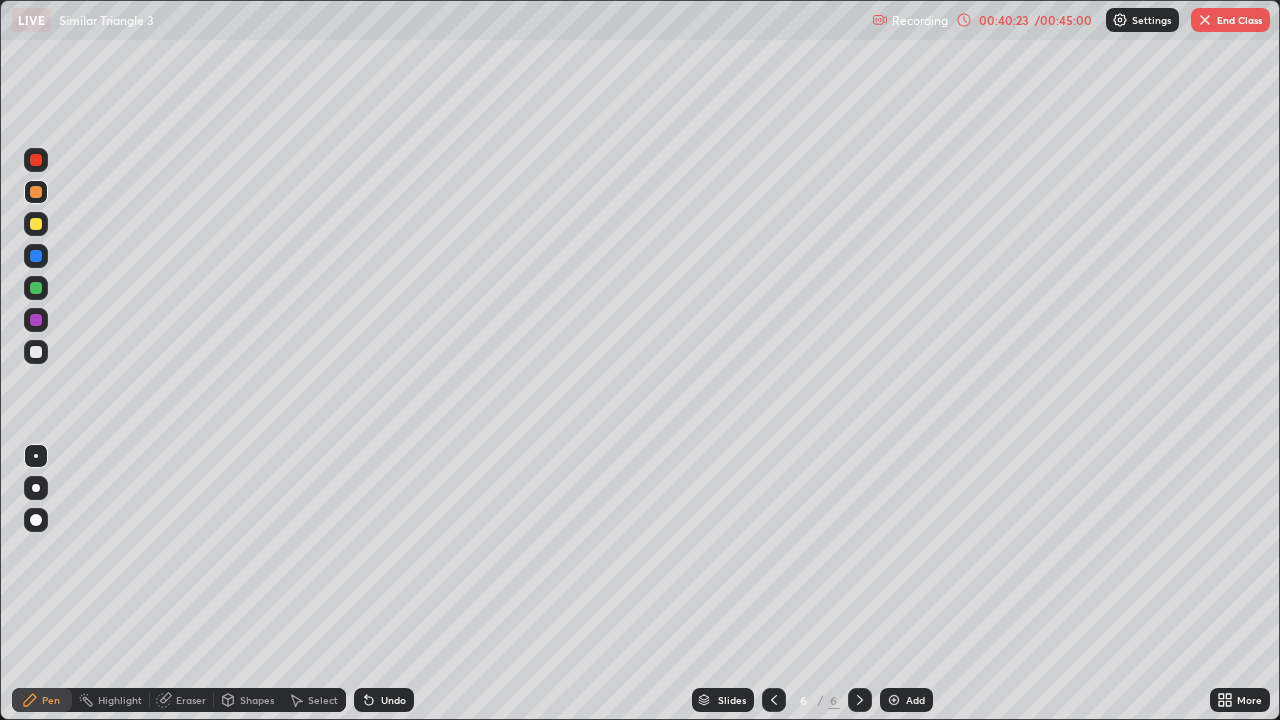 click on "Eraser" at bounding box center [191, 700] 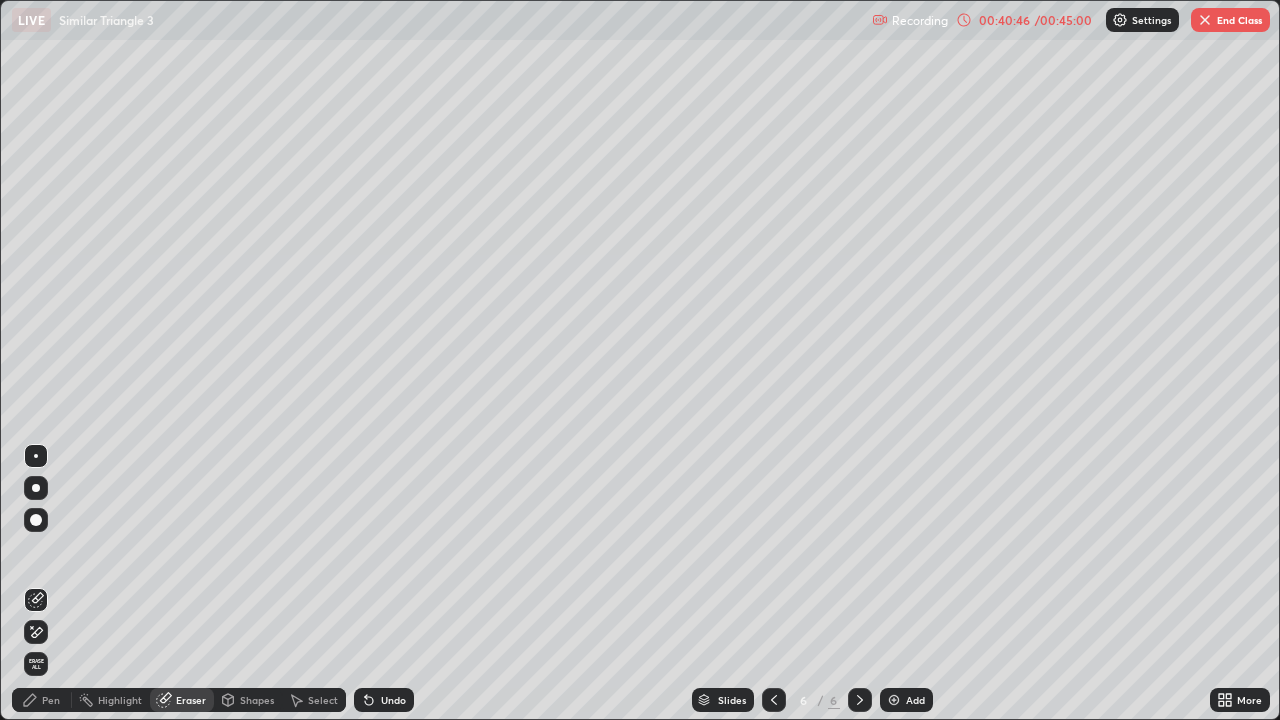 click on "Pen" at bounding box center (51, 700) 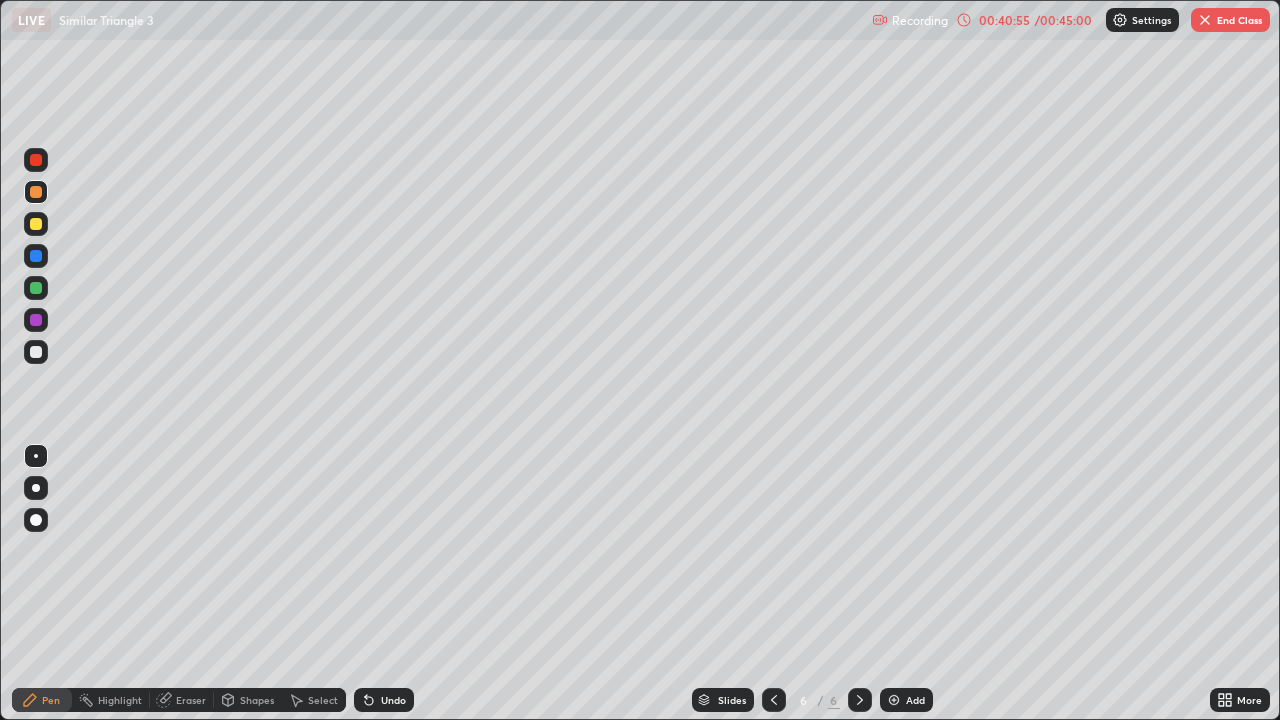 click on "Eraser" at bounding box center (191, 700) 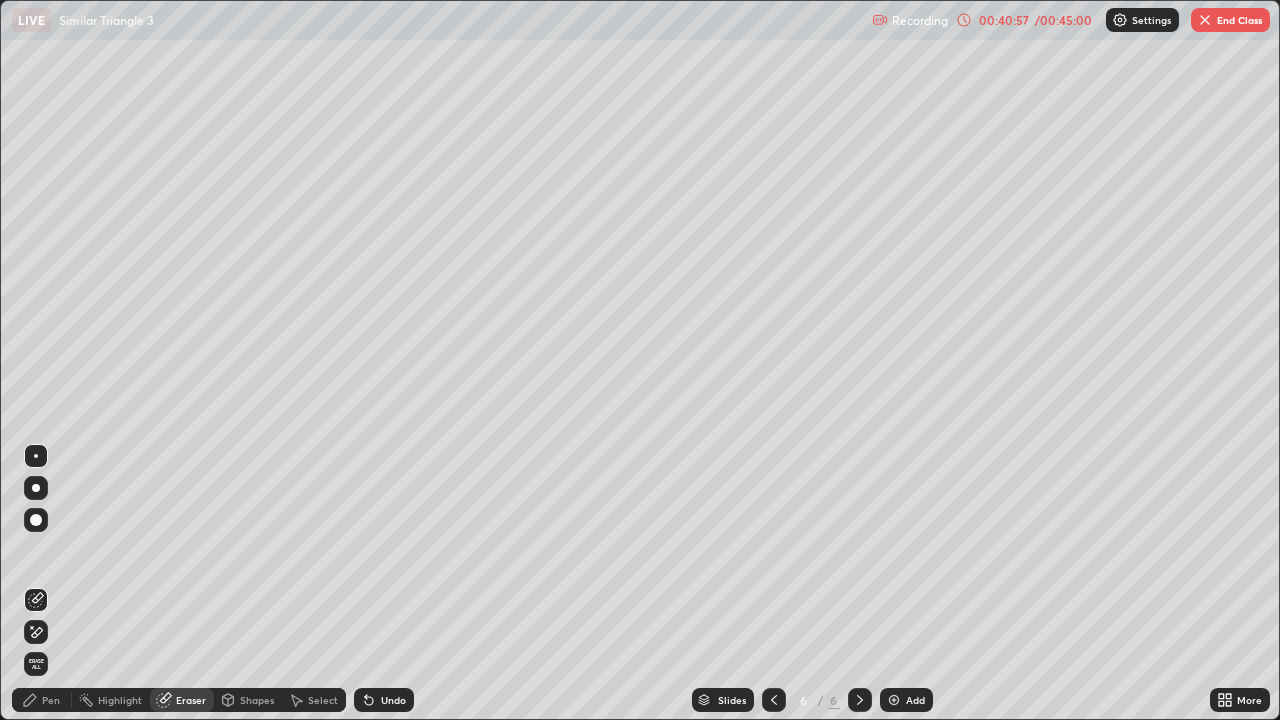 click on "Pen" at bounding box center [51, 700] 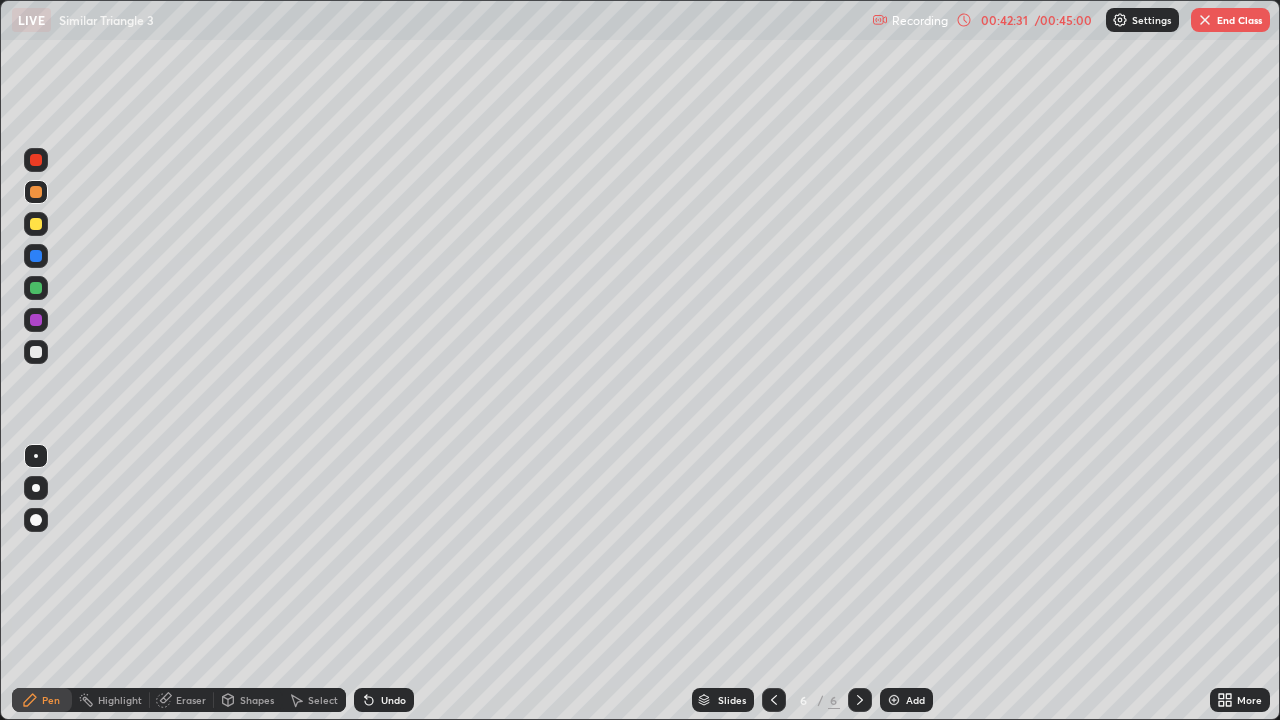 click at bounding box center [36, 160] 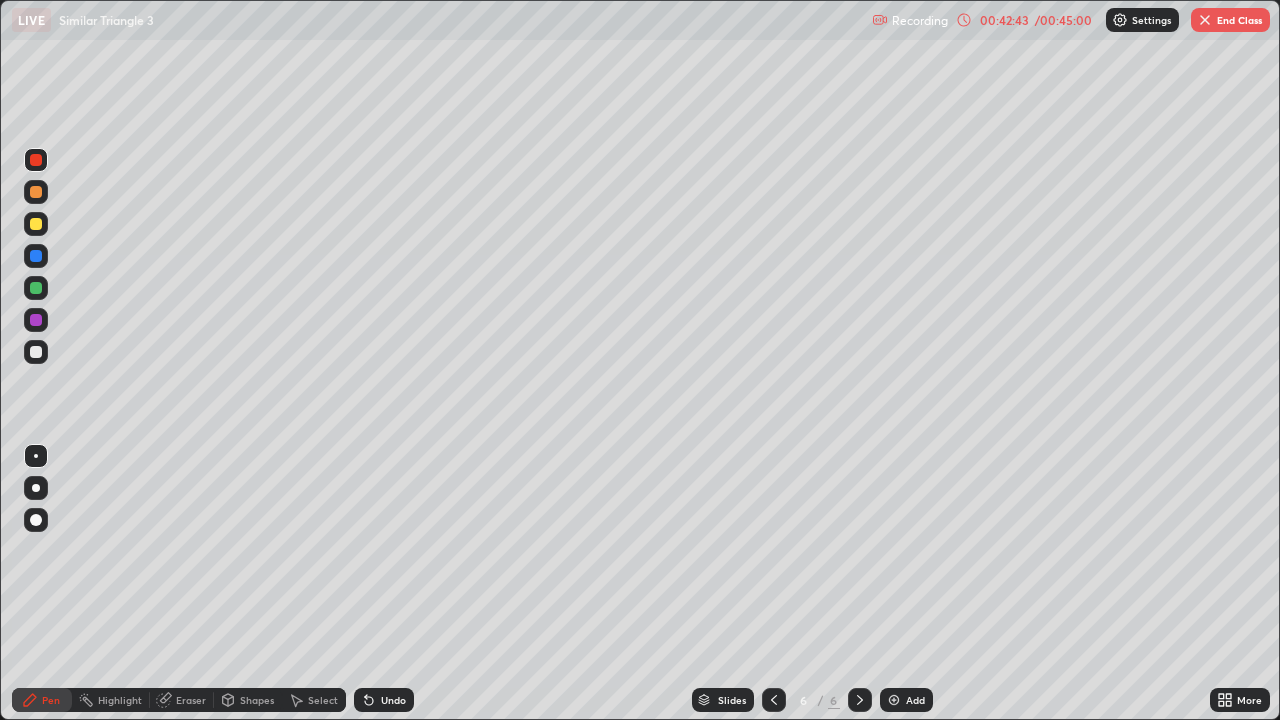 click at bounding box center (36, 192) 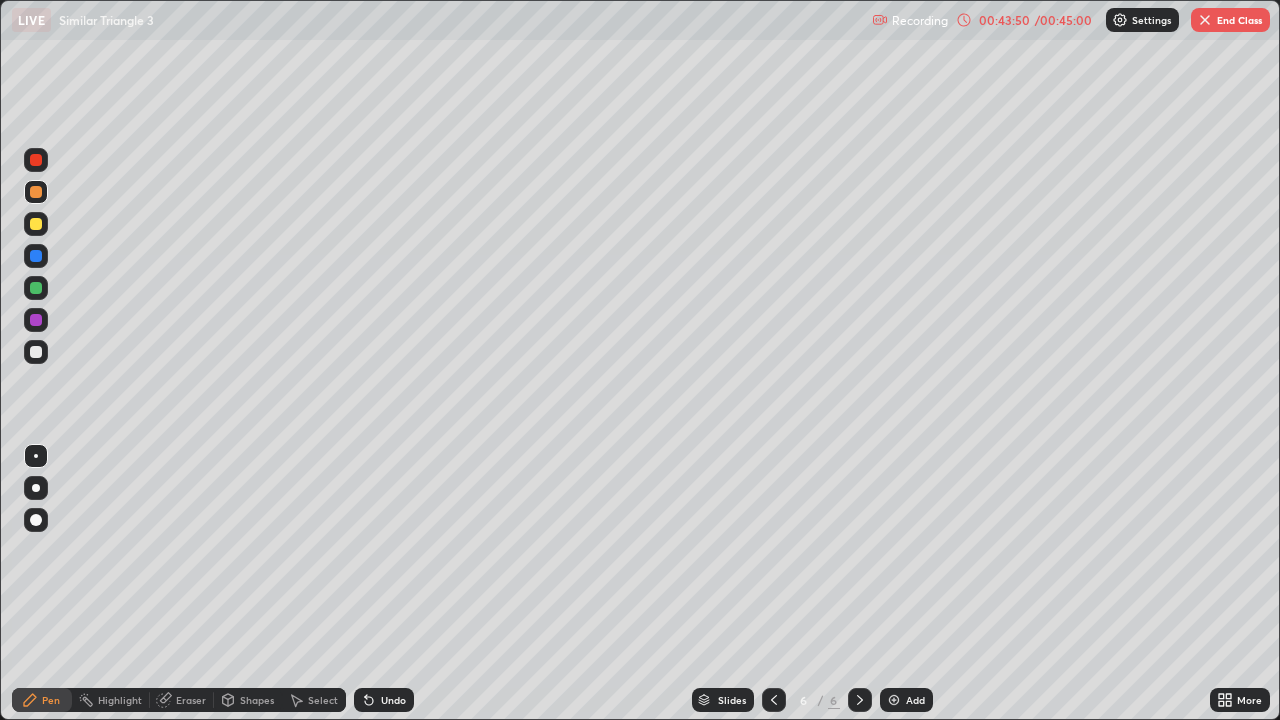 click at bounding box center (36, 160) 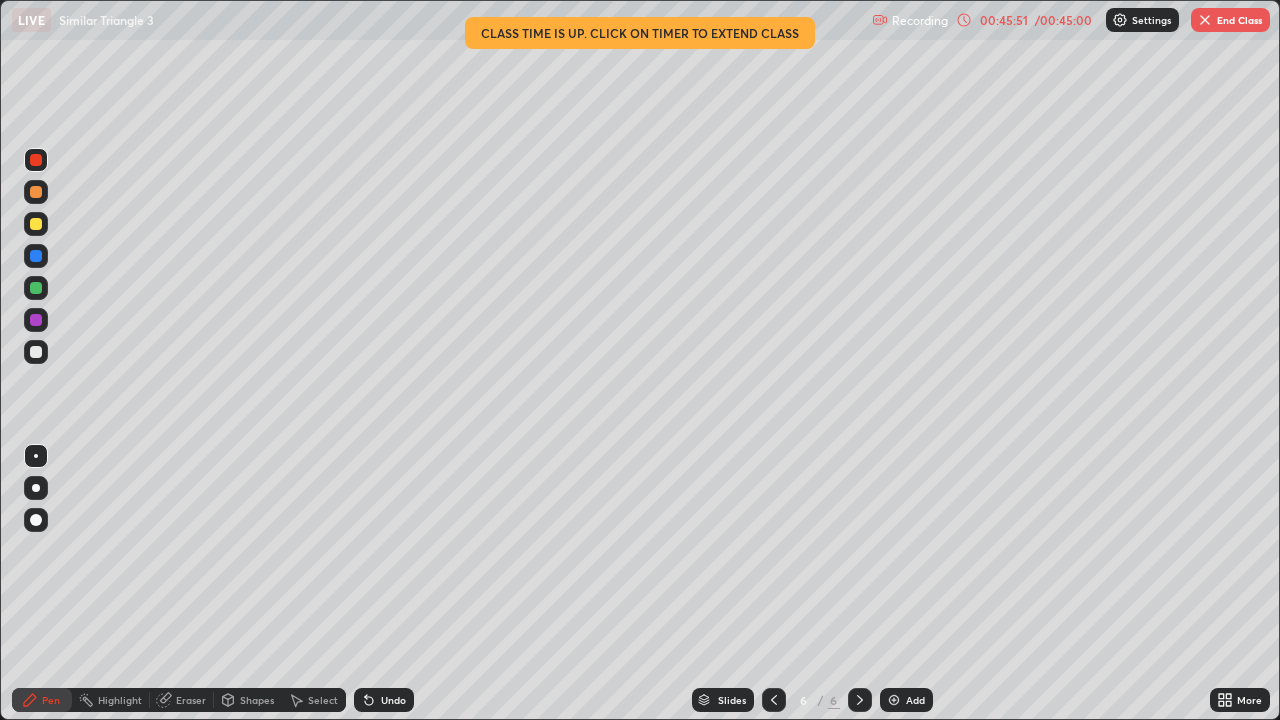 click on "End Class" at bounding box center (1230, 20) 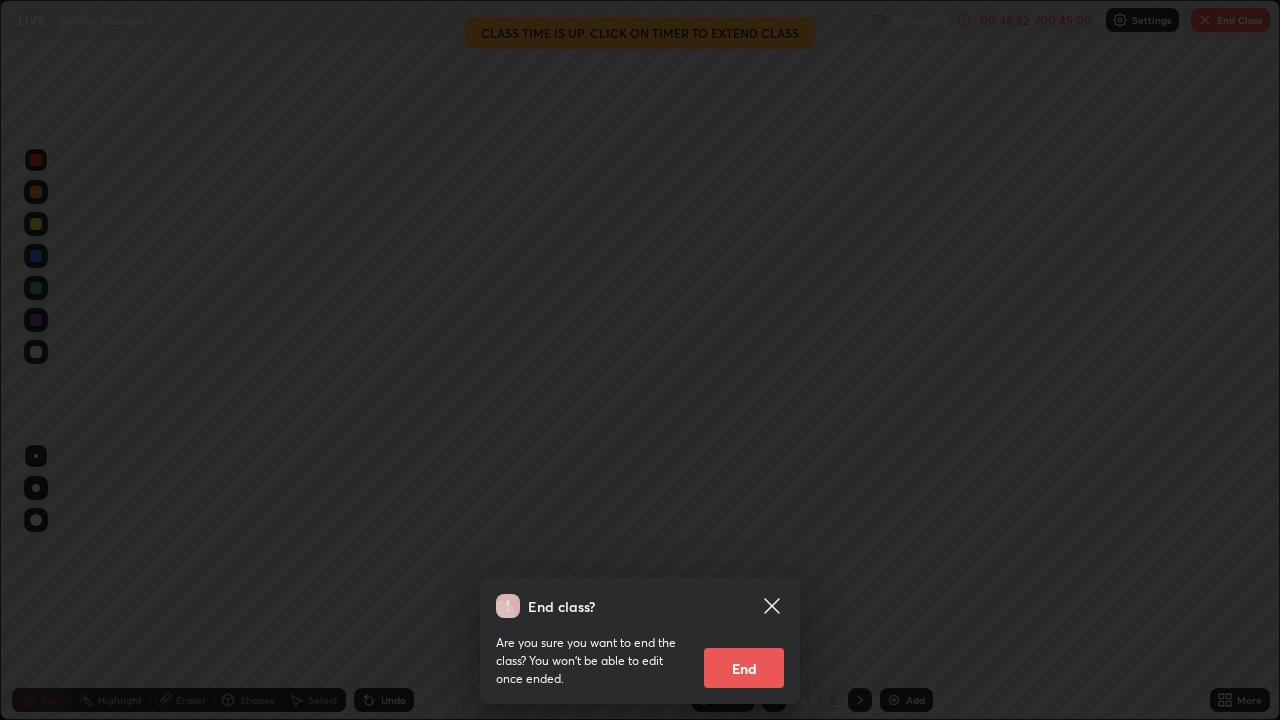 click on "End" at bounding box center [744, 668] 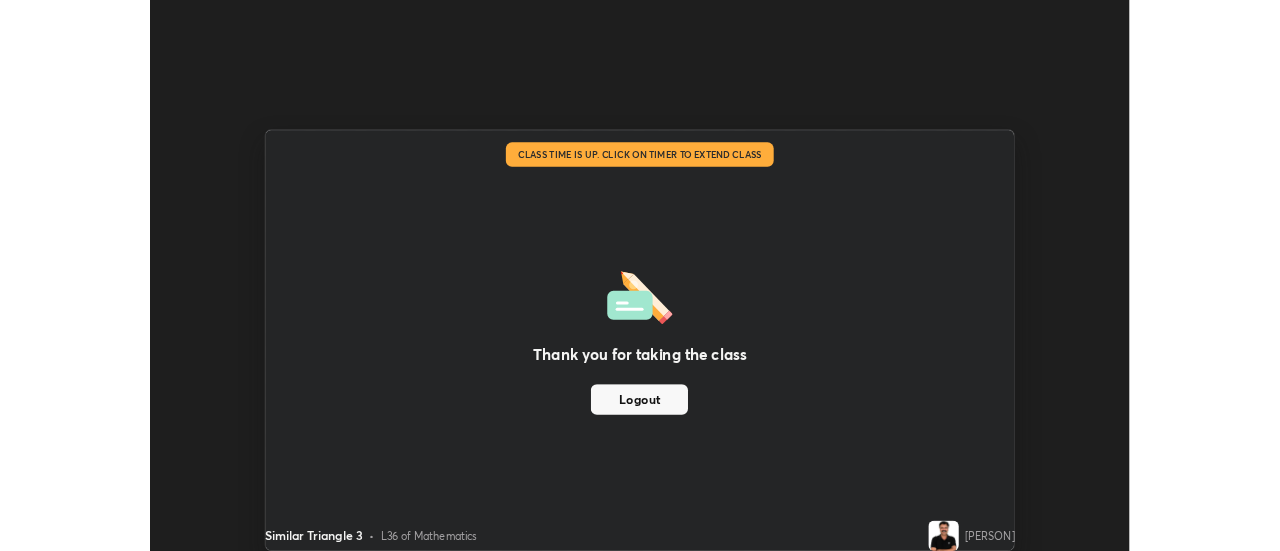 scroll, scrollTop: 551, scrollLeft: 1280, axis: both 